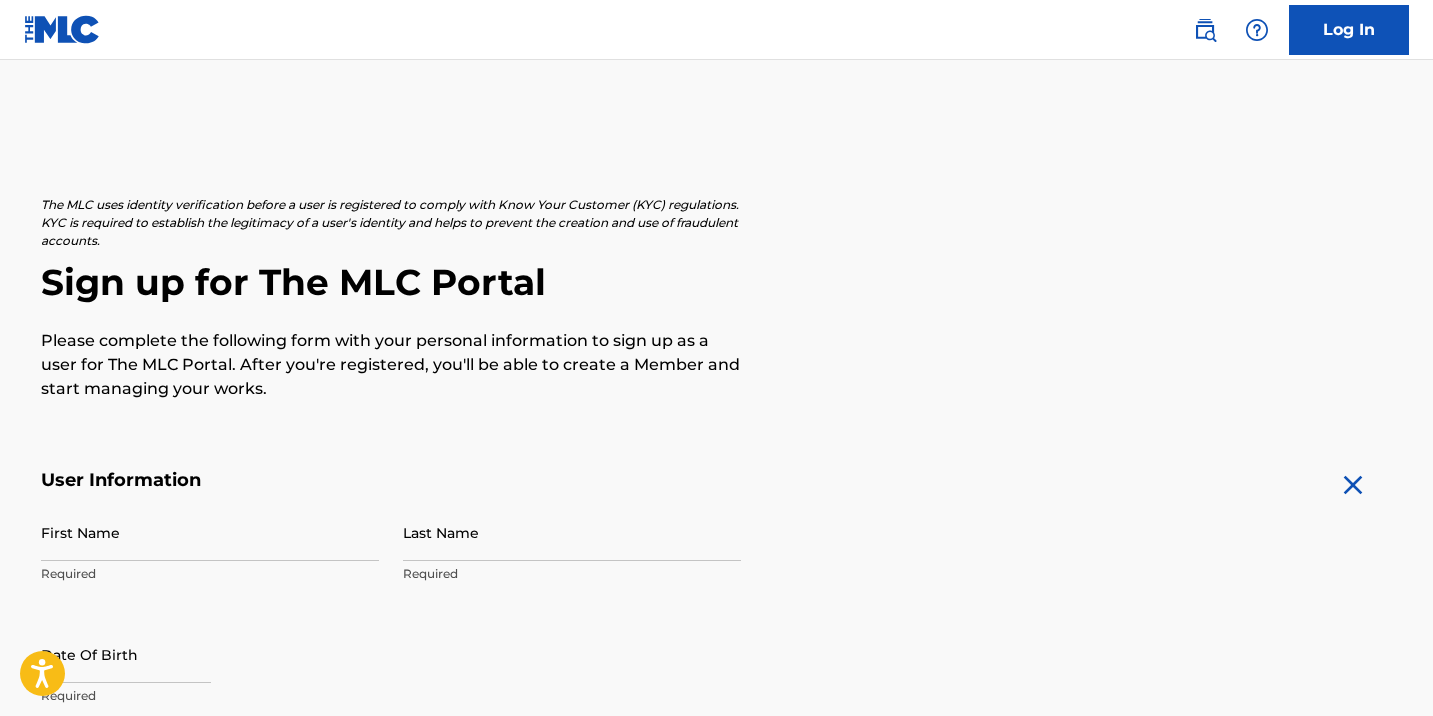scroll, scrollTop: 171, scrollLeft: 0, axis: vertical 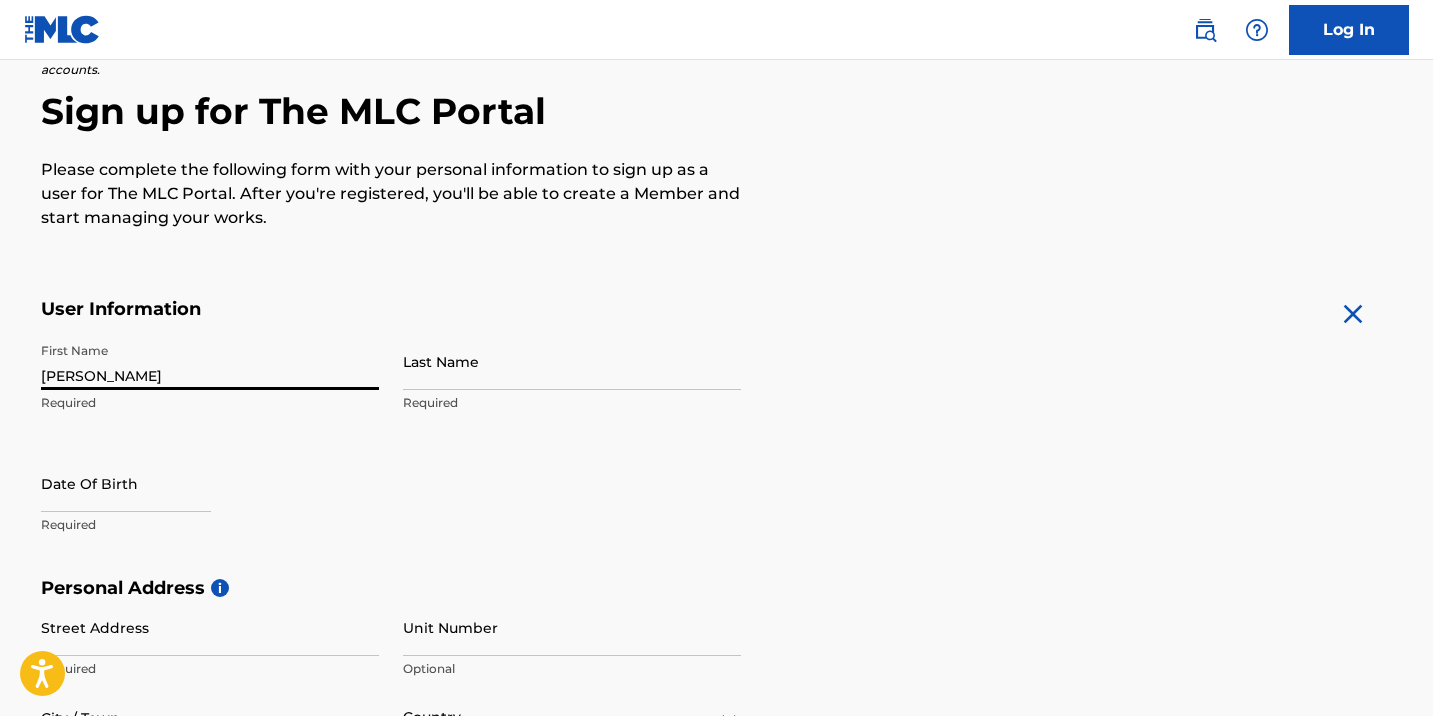 type on "[PERSON_NAME]" 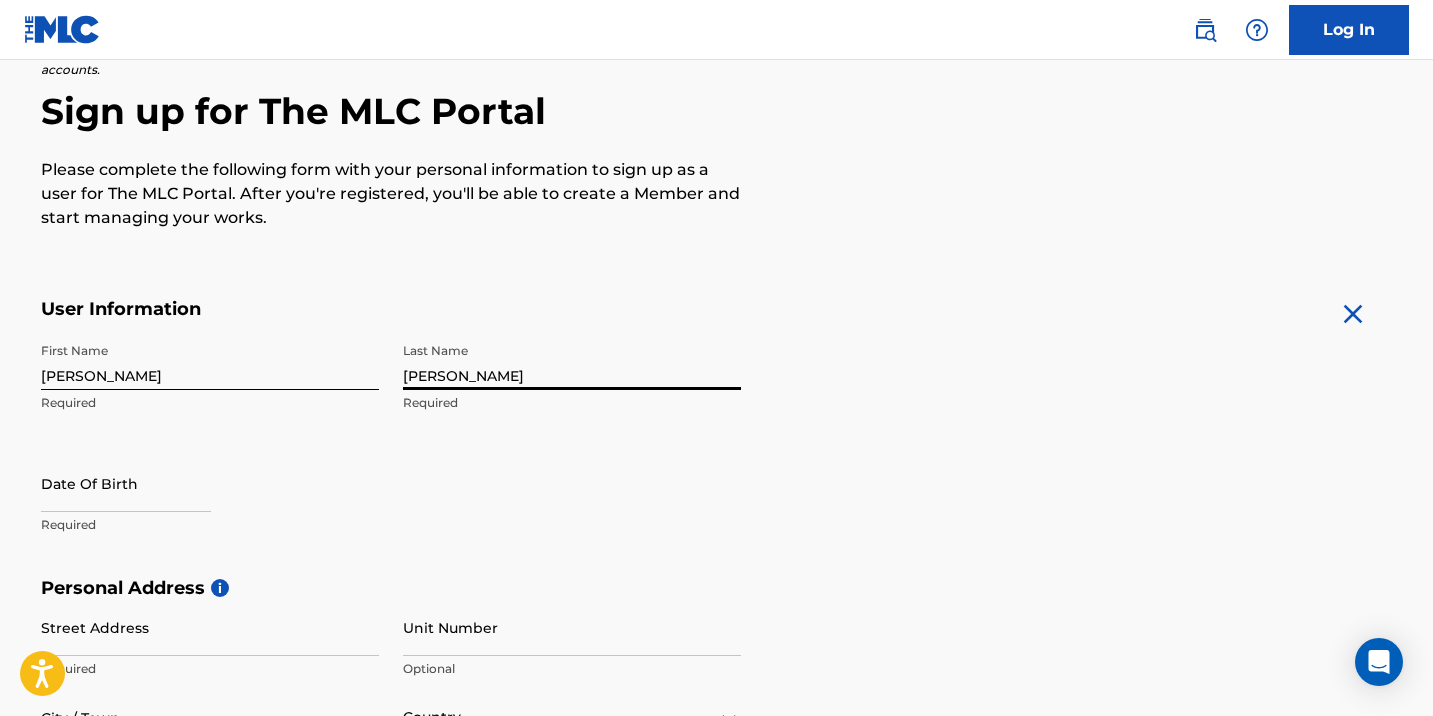 type on "[PERSON_NAME]" 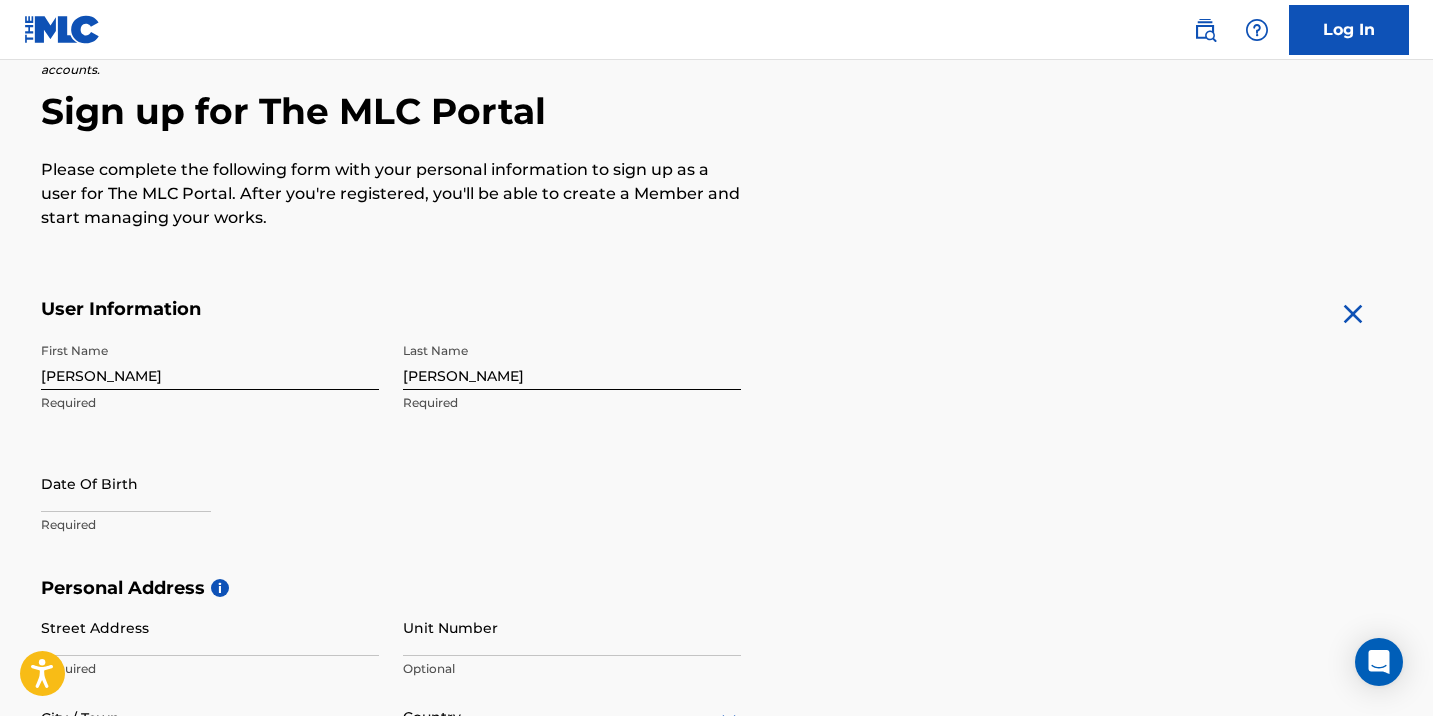 select on "6" 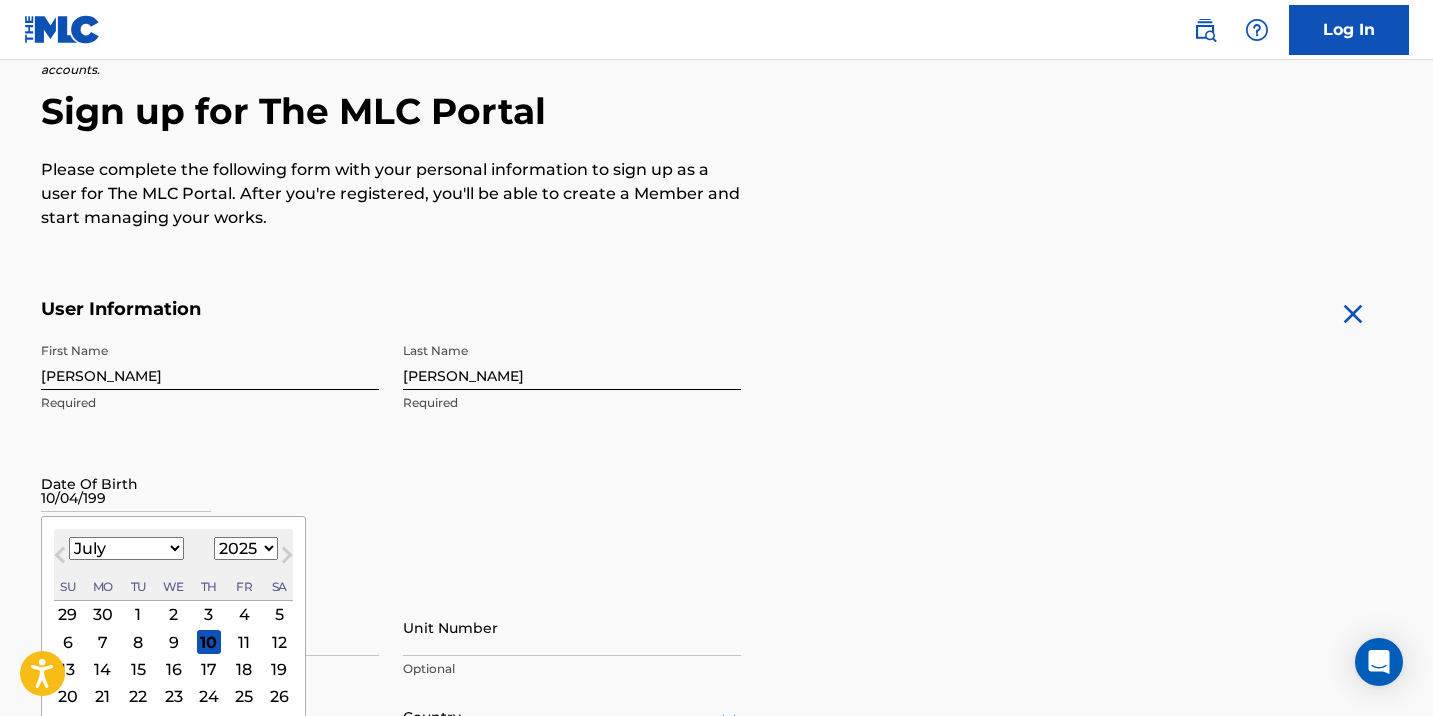 type on "[DATE]" 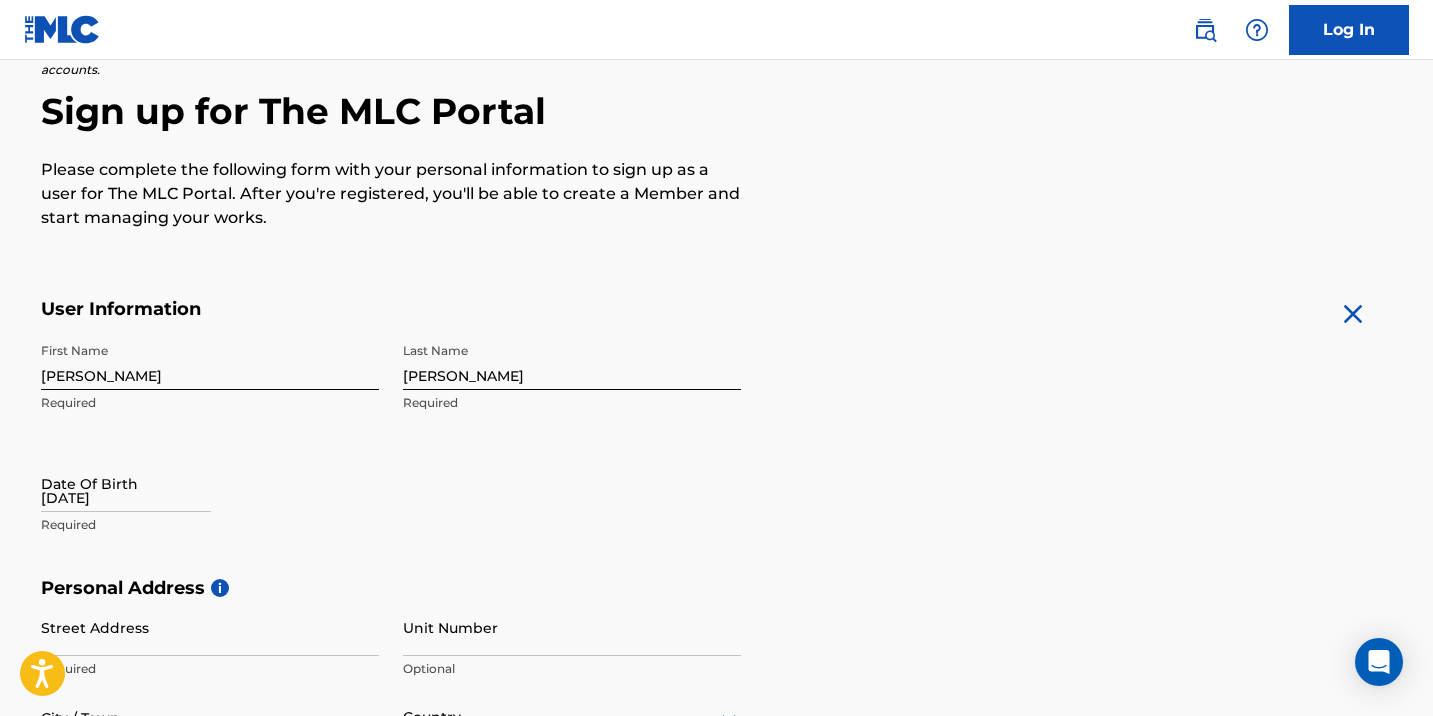 click on "[DATE]" at bounding box center [126, 483] 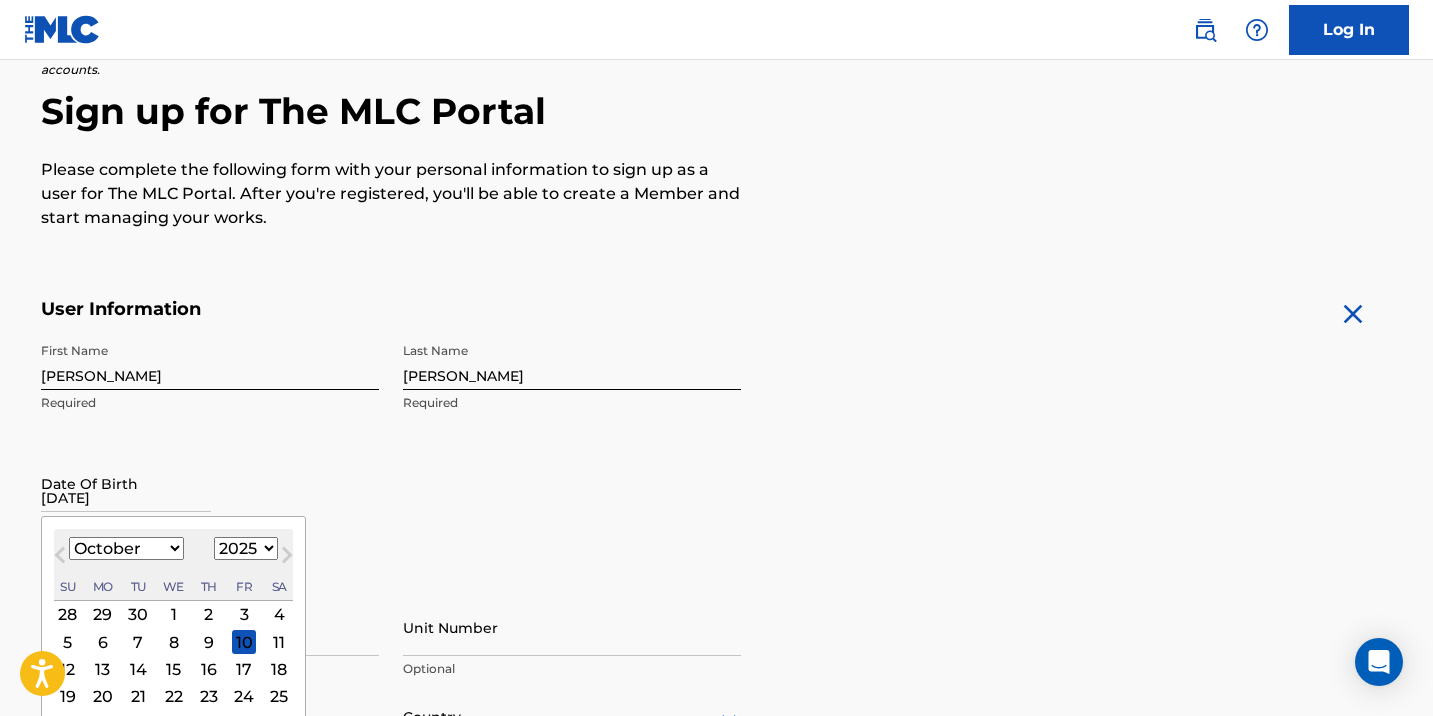 click on "Next Month" at bounding box center [287, 559] 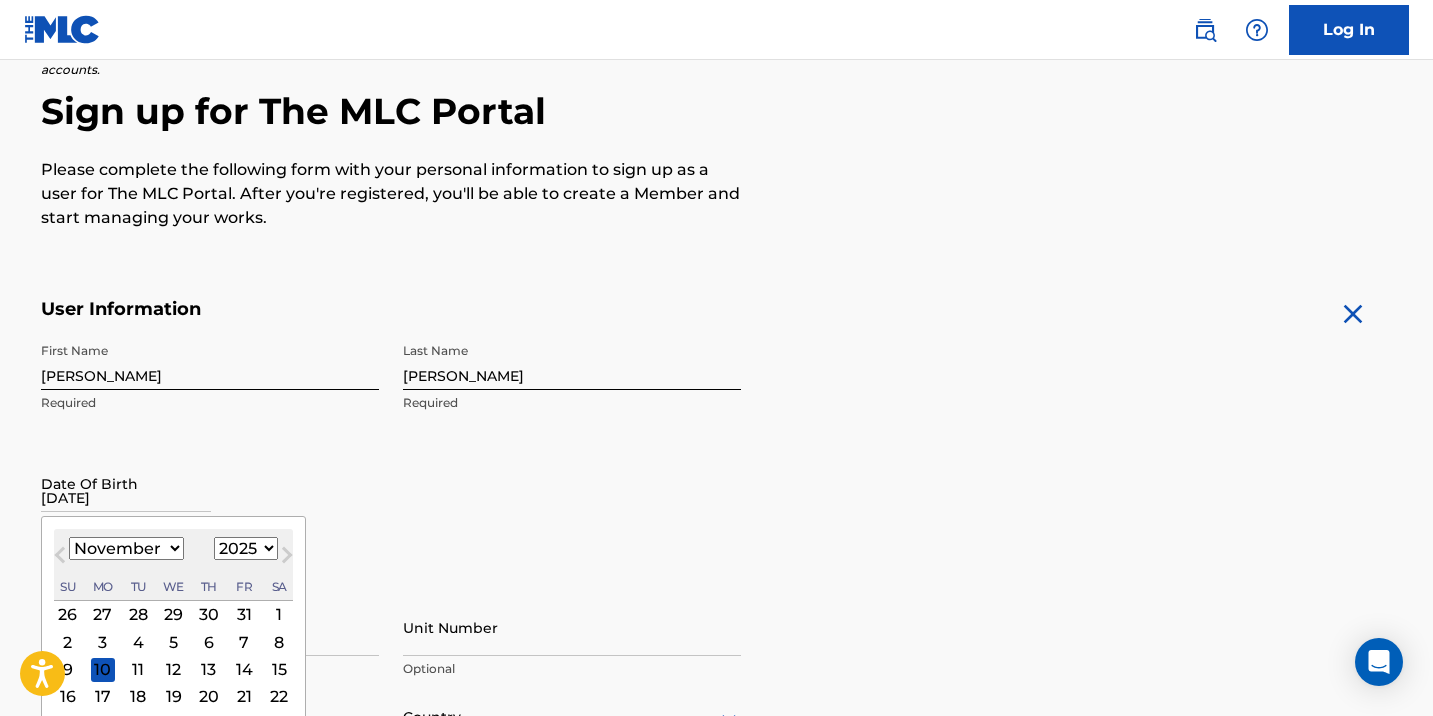 select on "1996" 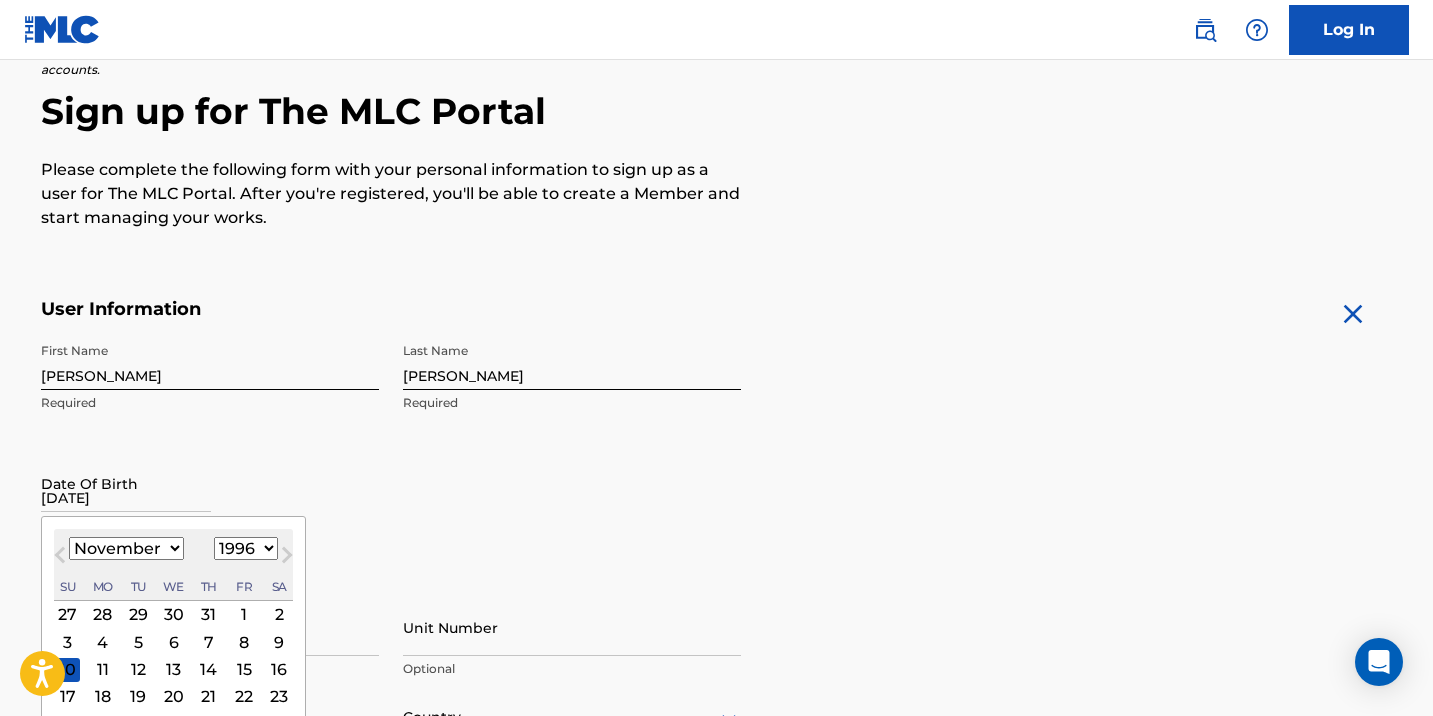 select on "9" 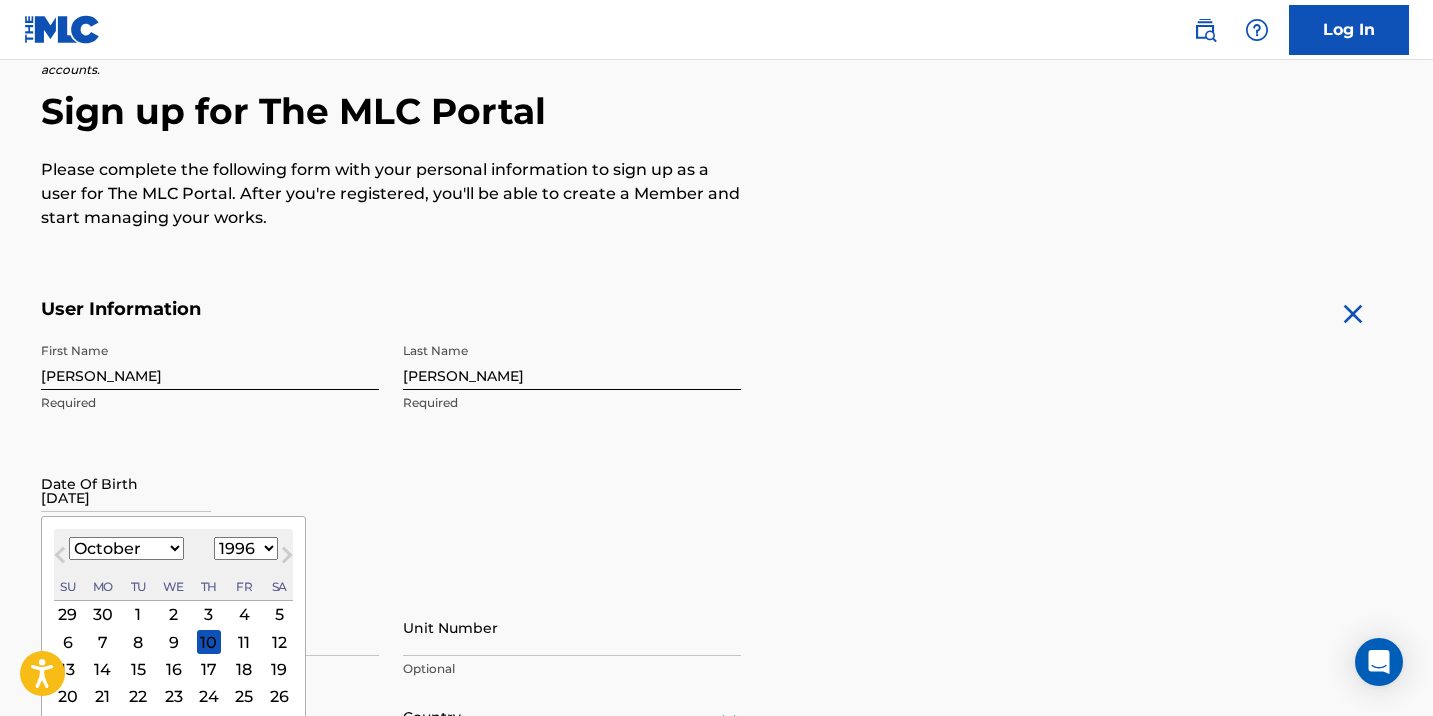 click on "4" at bounding box center [244, 614] 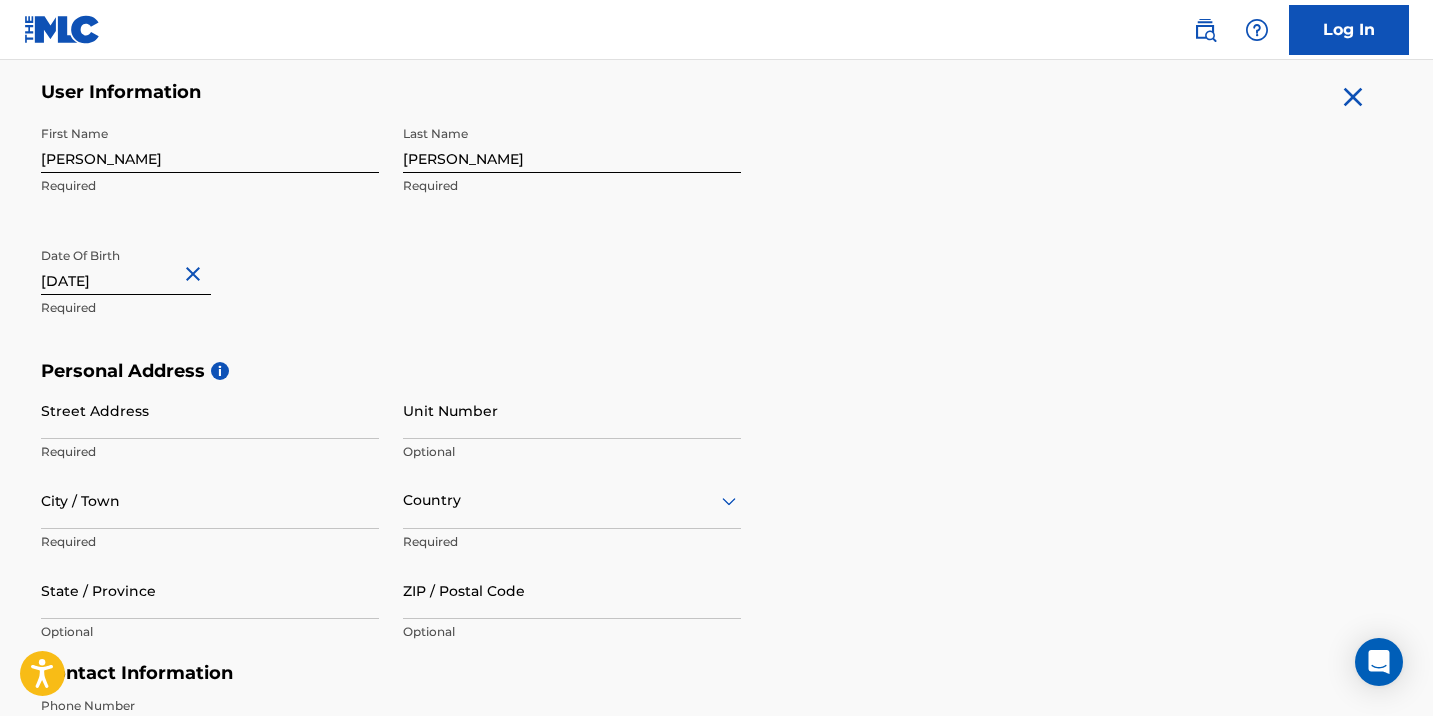 scroll, scrollTop: 398, scrollLeft: 0, axis: vertical 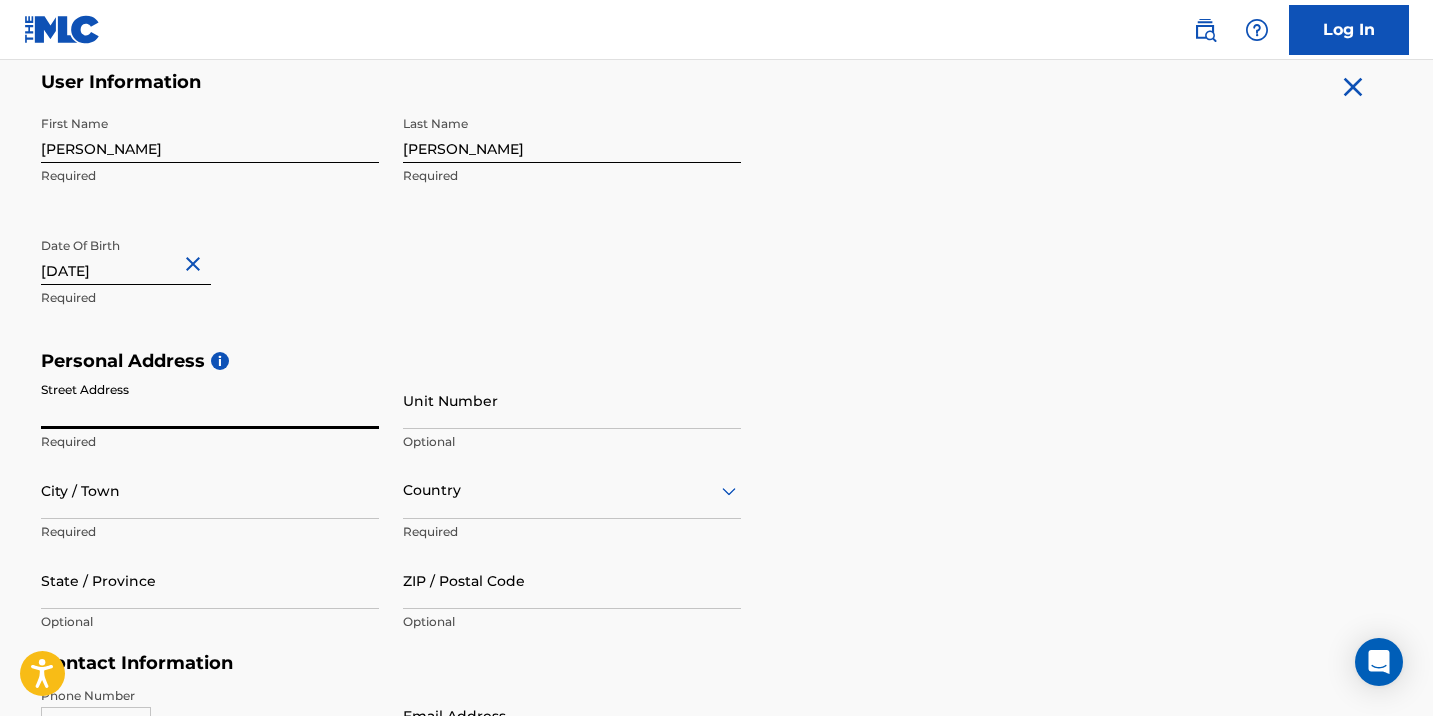 type on "[STREET_ADDRESS][PERSON_NAME]" 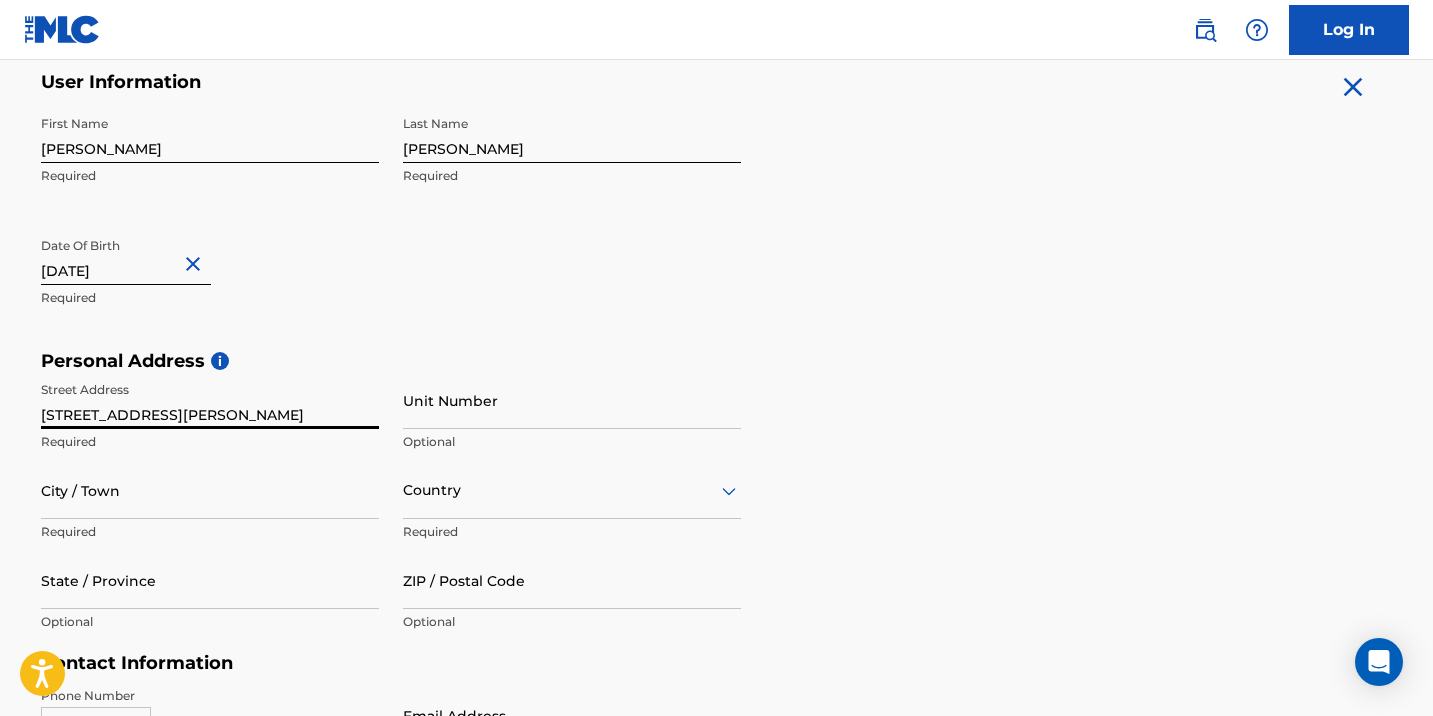 type on "Apt 19" 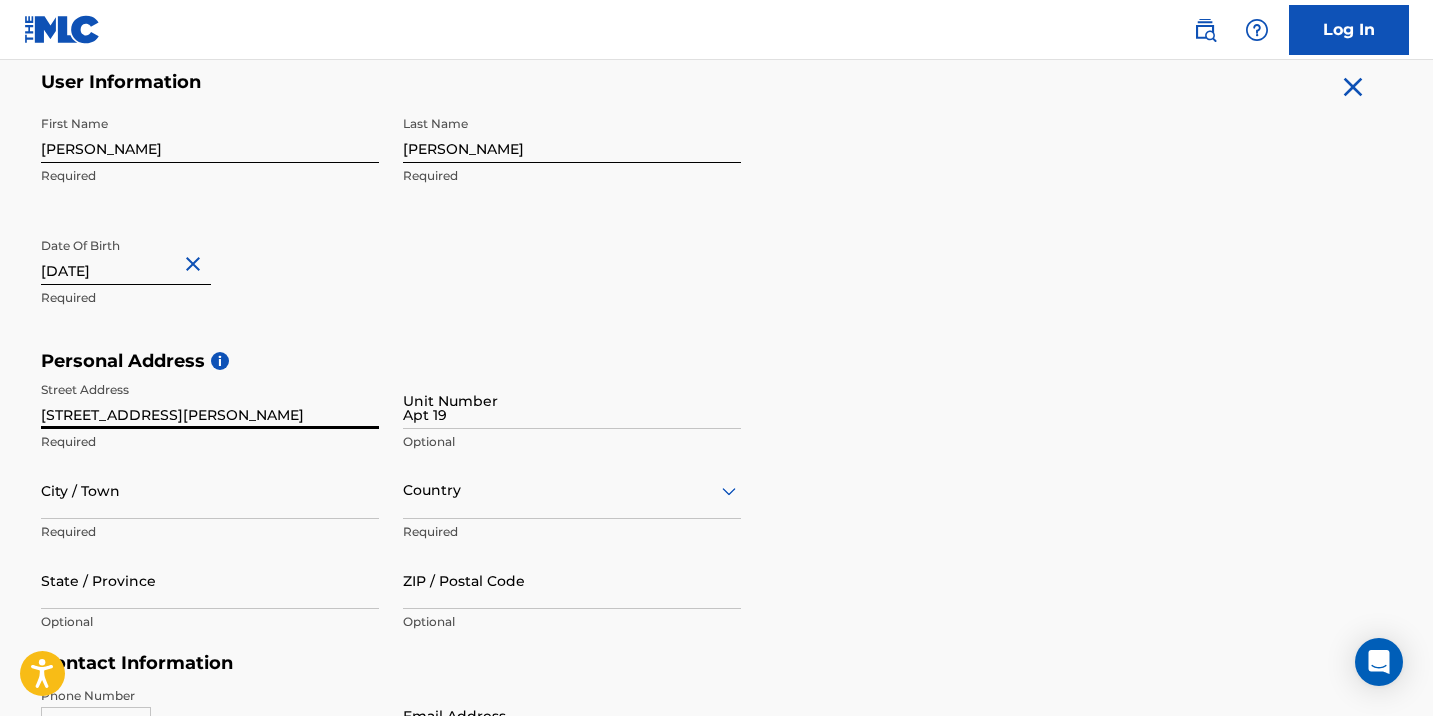 type on "[GEOGRAPHIC_DATA]" 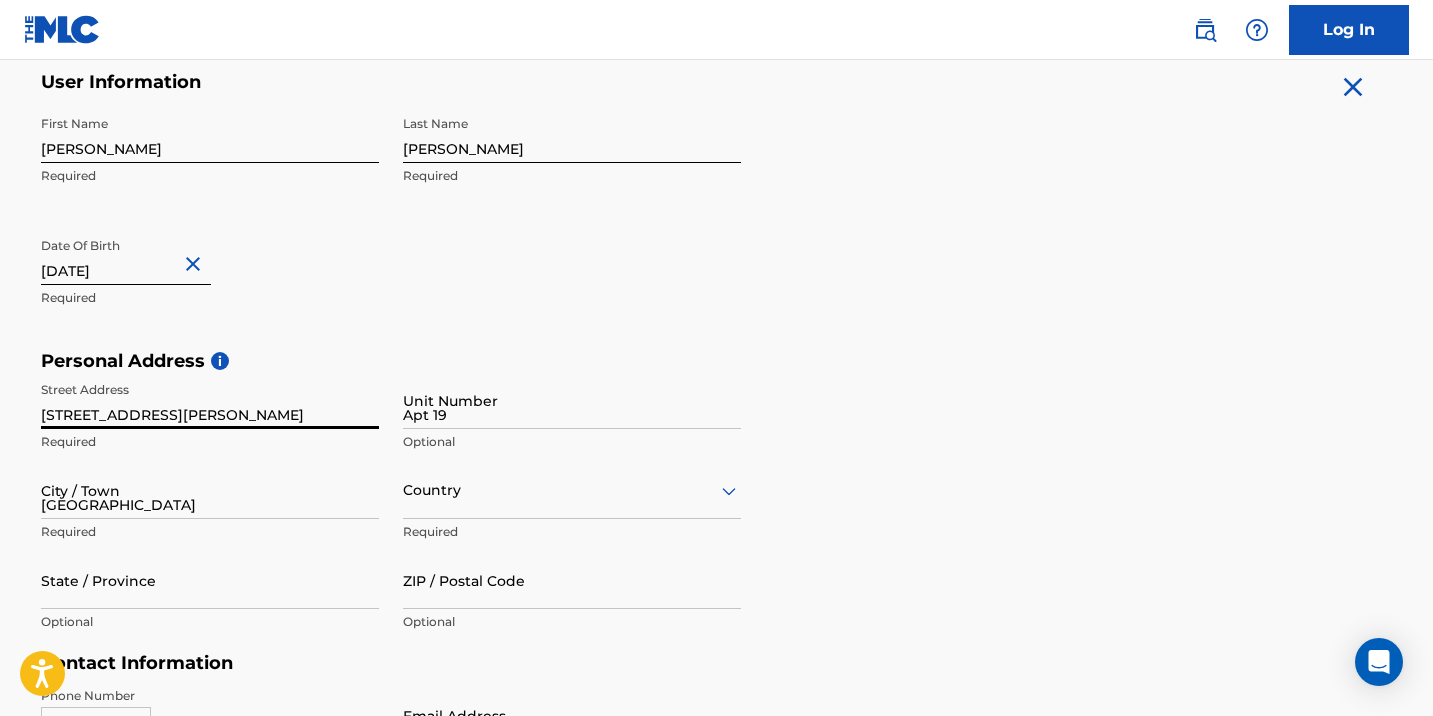 type on "[GEOGRAPHIC_DATA]" 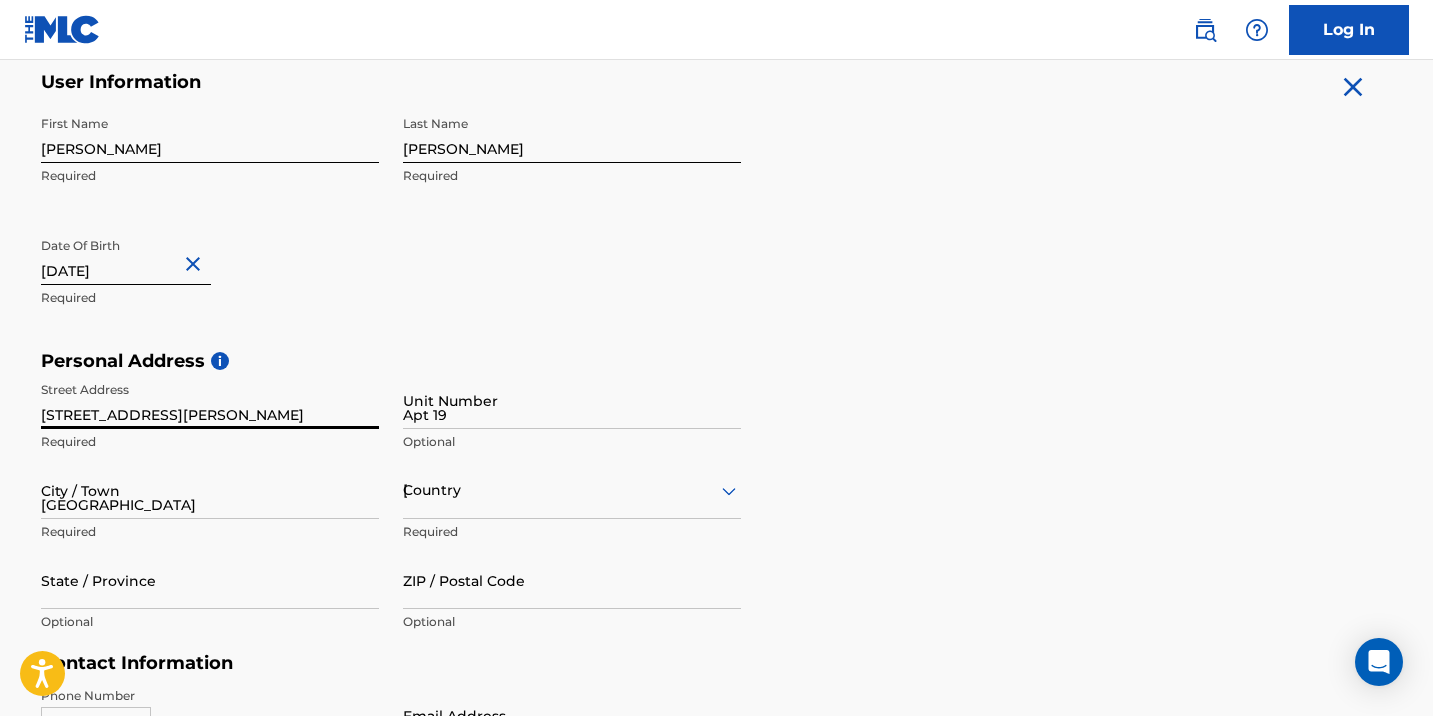 type on "CA" 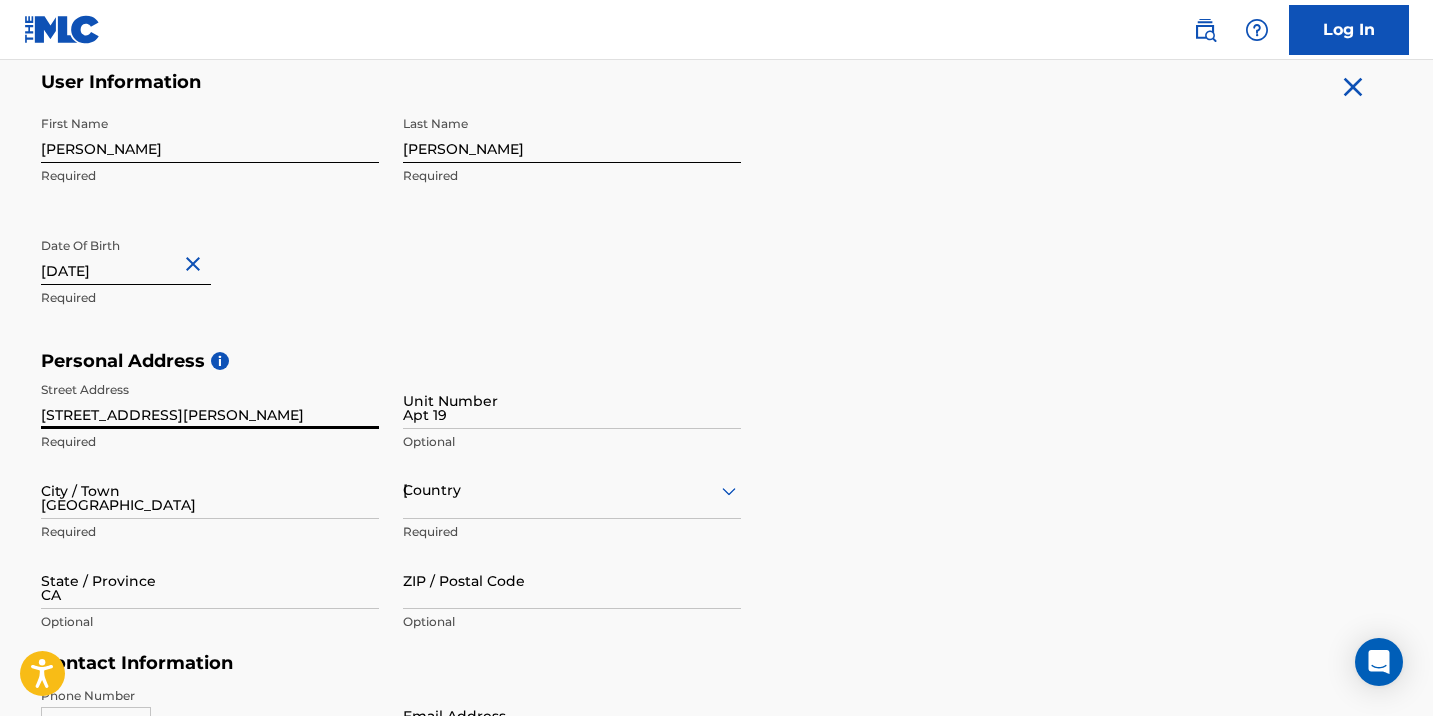 type on "91606" 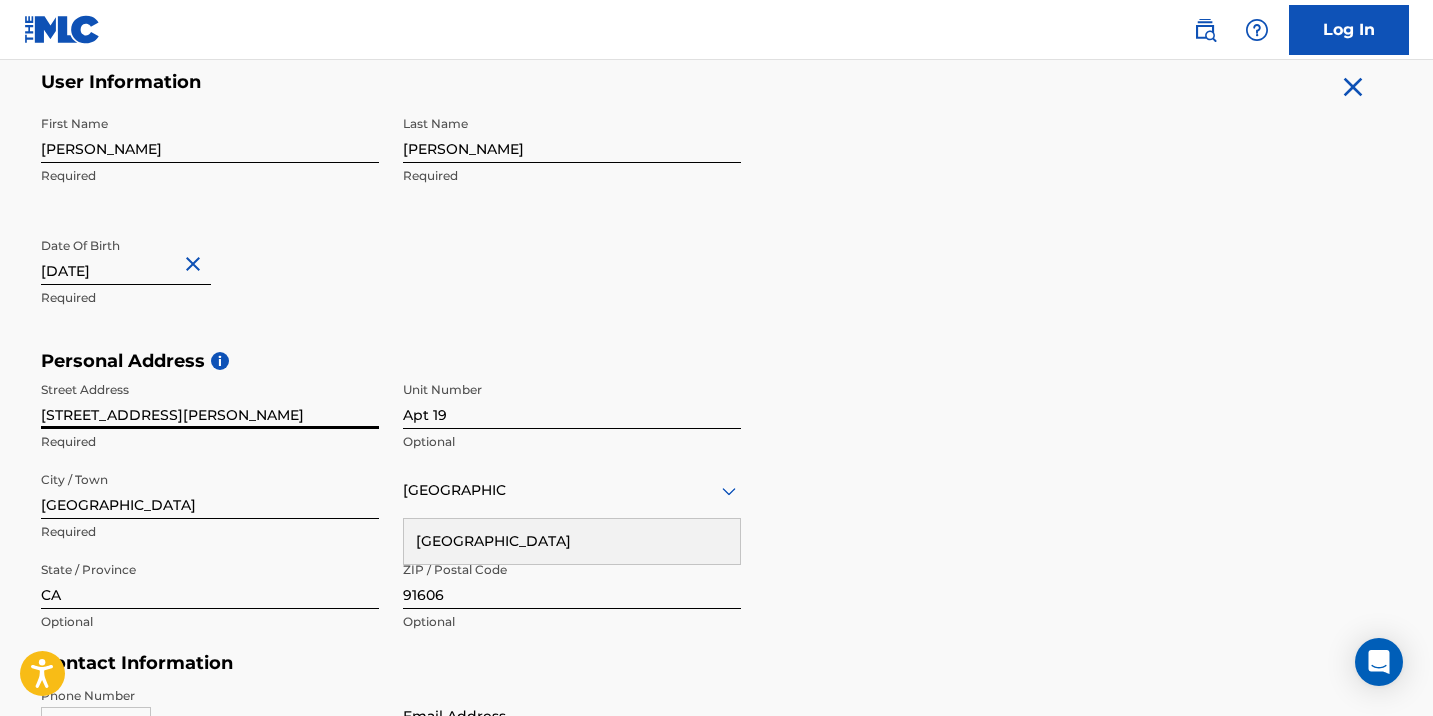 type on "[GEOGRAPHIC_DATA]" 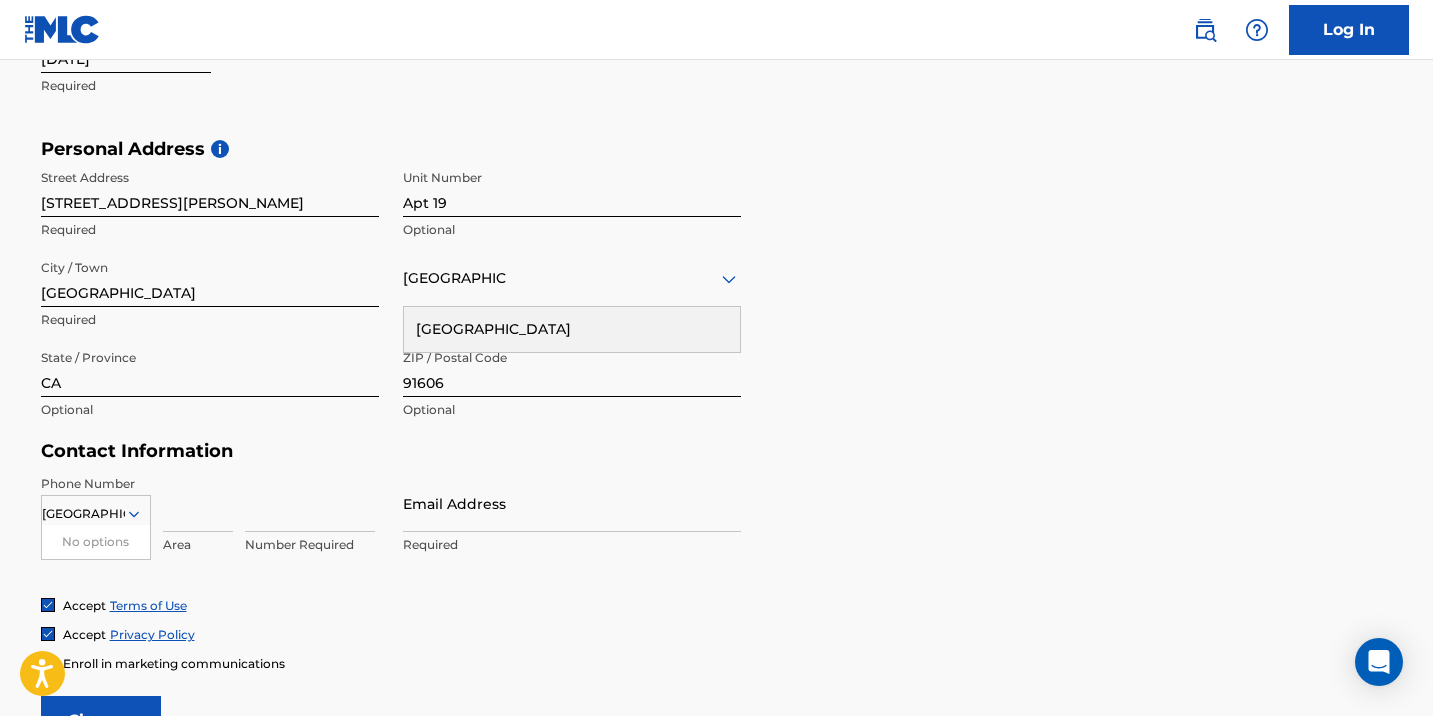 scroll, scrollTop: 654, scrollLeft: 0, axis: vertical 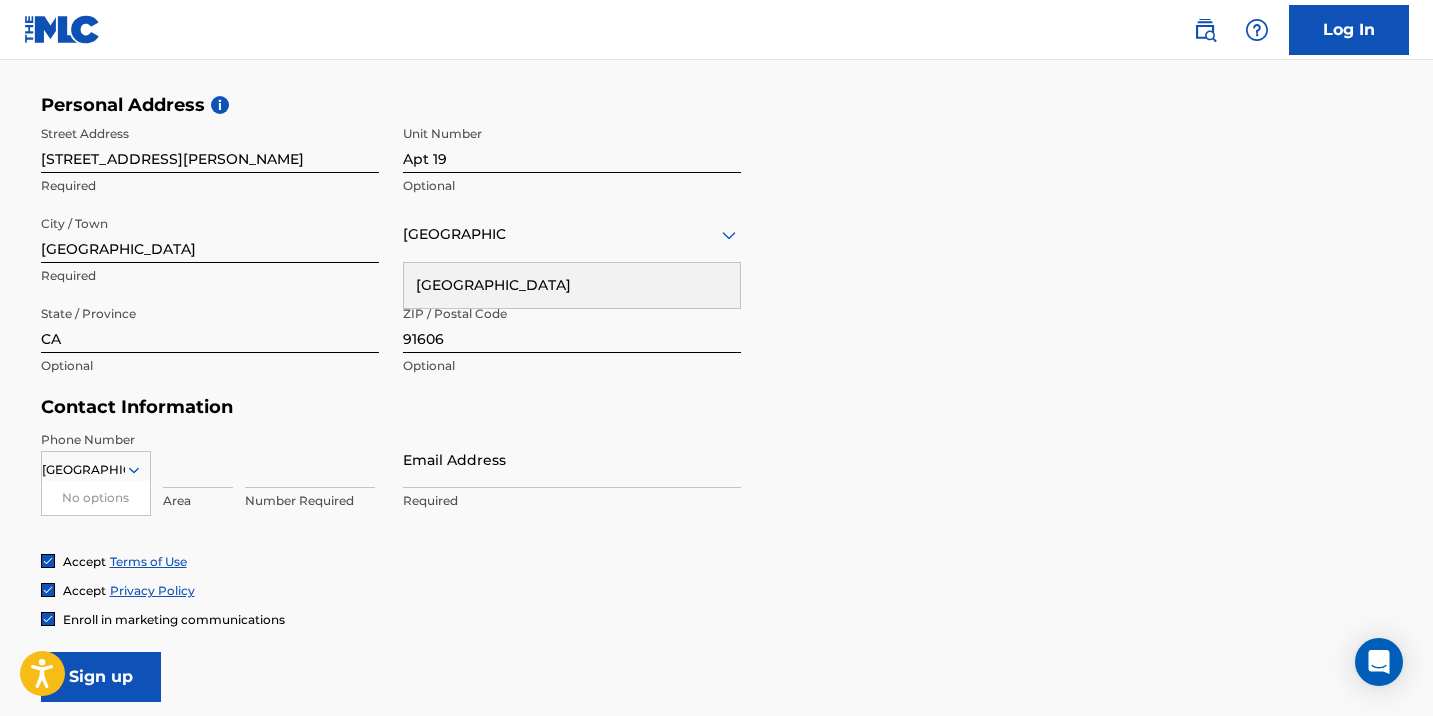 click on "Accept Privacy Policy" at bounding box center (717, 590) 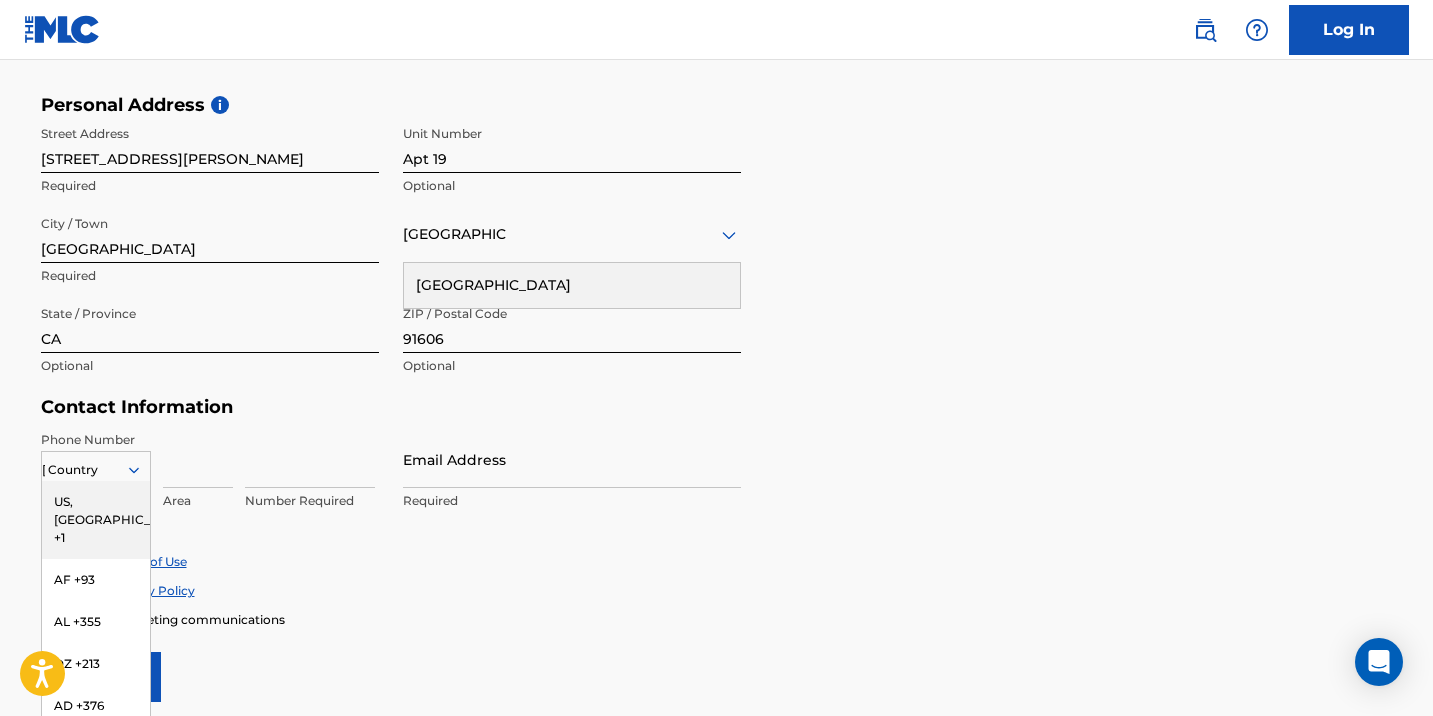click on "US, [GEOGRAPHIC_DATA] +1, 1 of 216. 216 results available. Use Up and Down to choose options, press Enter to select the currently focused option, press Escape to exit the menu, press Tab to select the option and exit the menu. Country [GEOGRAPHIC_DATA] [GEOGRAPHIC_DATA], [GEOGRAPHIC_DATA] +1 AF +93 AL +355 DZ +213 AD +376 AO +244 AI +1264 AG +1268 AR +54 AM +374 AW +297 AU +61 AT +43 AZ +994 BS +1242 BH +973 BD +880 BB +1246 BY +375 BE +32 BZ +501 BJ +229 BM +1441 BT +975 BO +591 BA +387 BW +267 BR +55 BN +673 BG +359 BF +226 BI +257 KH +855 CM +237 CV +238 KY +1345 CF +236 TD +235 CL +56 CN +86 CO +57 KM +269 CG, CD +242 CK +682 CR +506 CI +225 HR +385 CU +53 CY +357 CZ +420 DK +45 DJ +253 DM +1767 DO +1809 EC +593 EG +20 SV +503 GQ +240 ER +291 EE +372 ET +251 FK +500 FO +298 FJ +679 FI +358 FR +33 GF +594 PF +689 GA +241 GM +220 GE +995 DE +49 GH +233 GI +350 GR +30 GL +299 GD +1473 GP +590 GT +502 GN +224 GW +245 GY +592 HT +509 VA, IT +39 HN +504 HK +852 HU +36 IS +354 IN +91 ID +62 IR +98 IQ +964 IE +353 IL +972 JM +1876 JP +81 JO +962 KZ +7 KE +254" at bounding box center [96, 466] 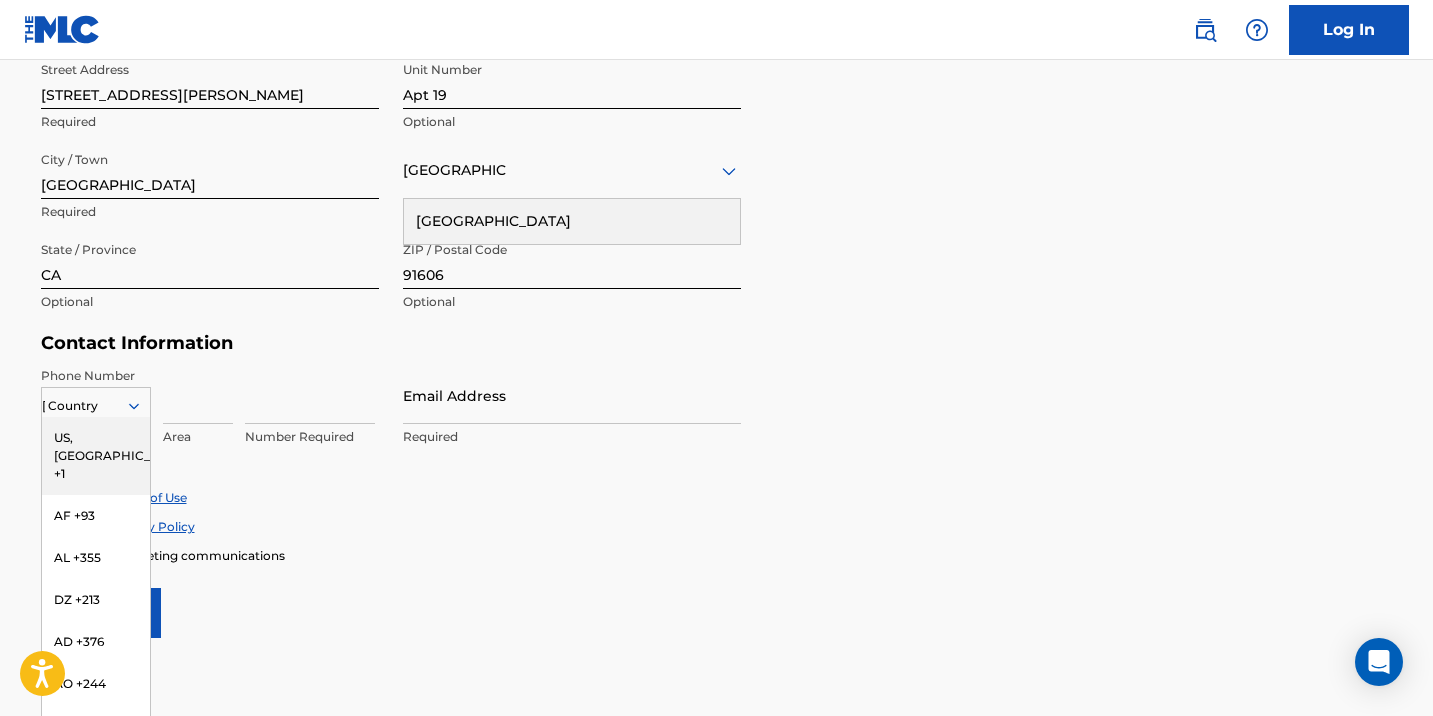 click on "US, [GEOGRAPHIC_DATA] +1" at bounding box center [96, 456] 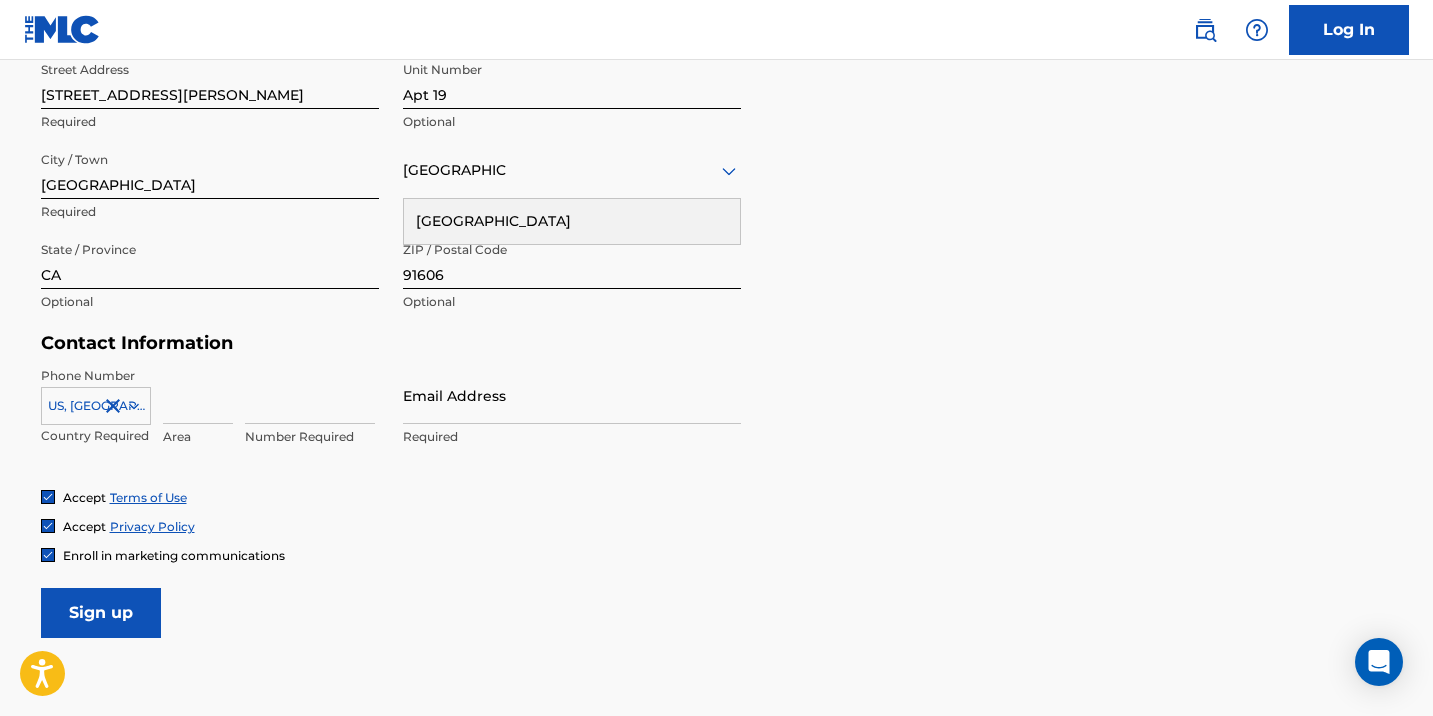 click at bounding box center (198, 395) 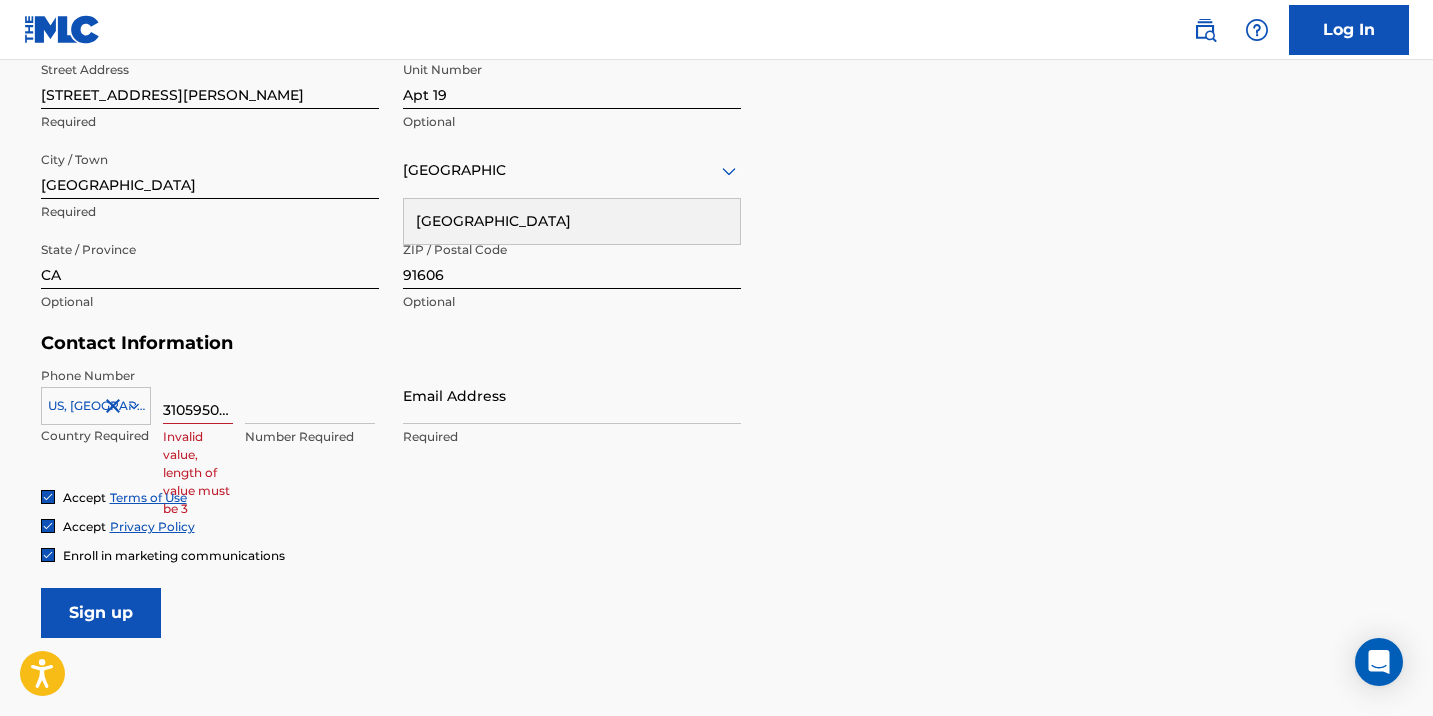 click on "3105950840" at bounding box center [198, 395] 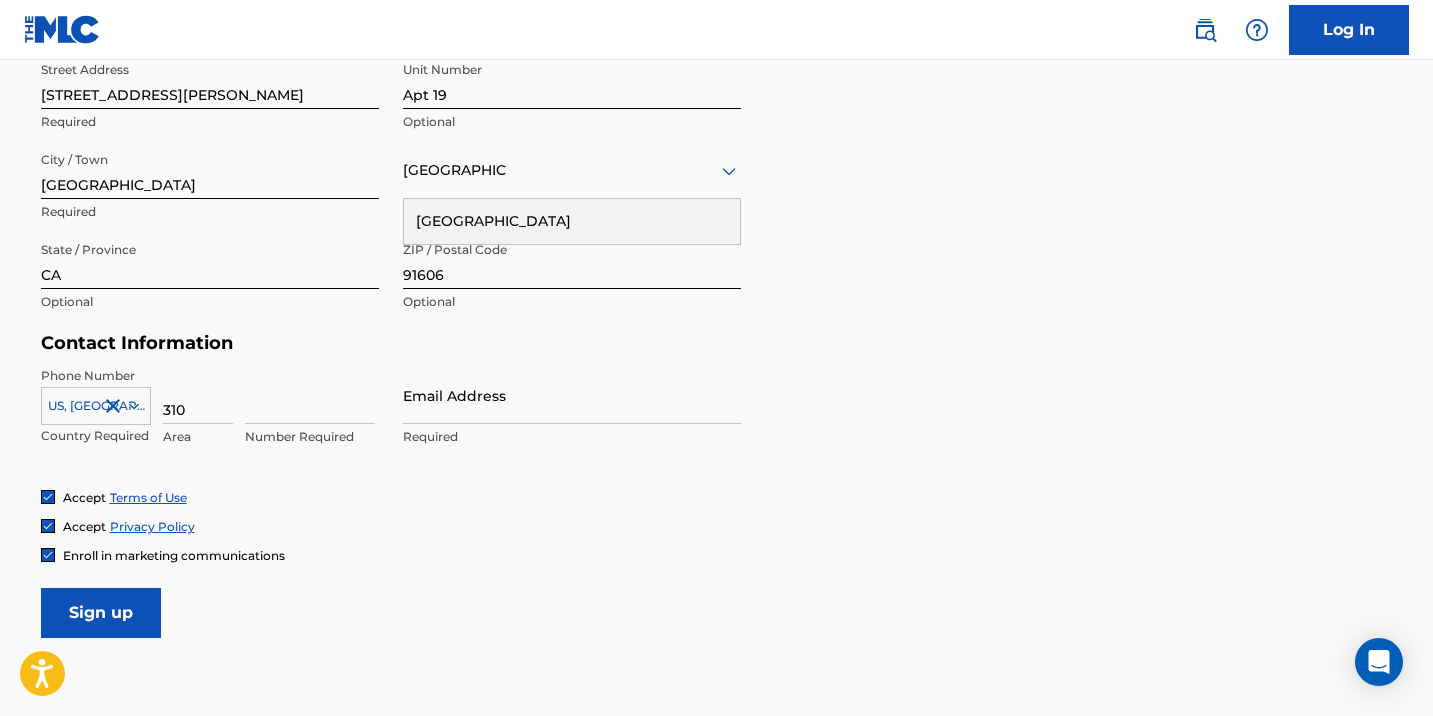type on "310" 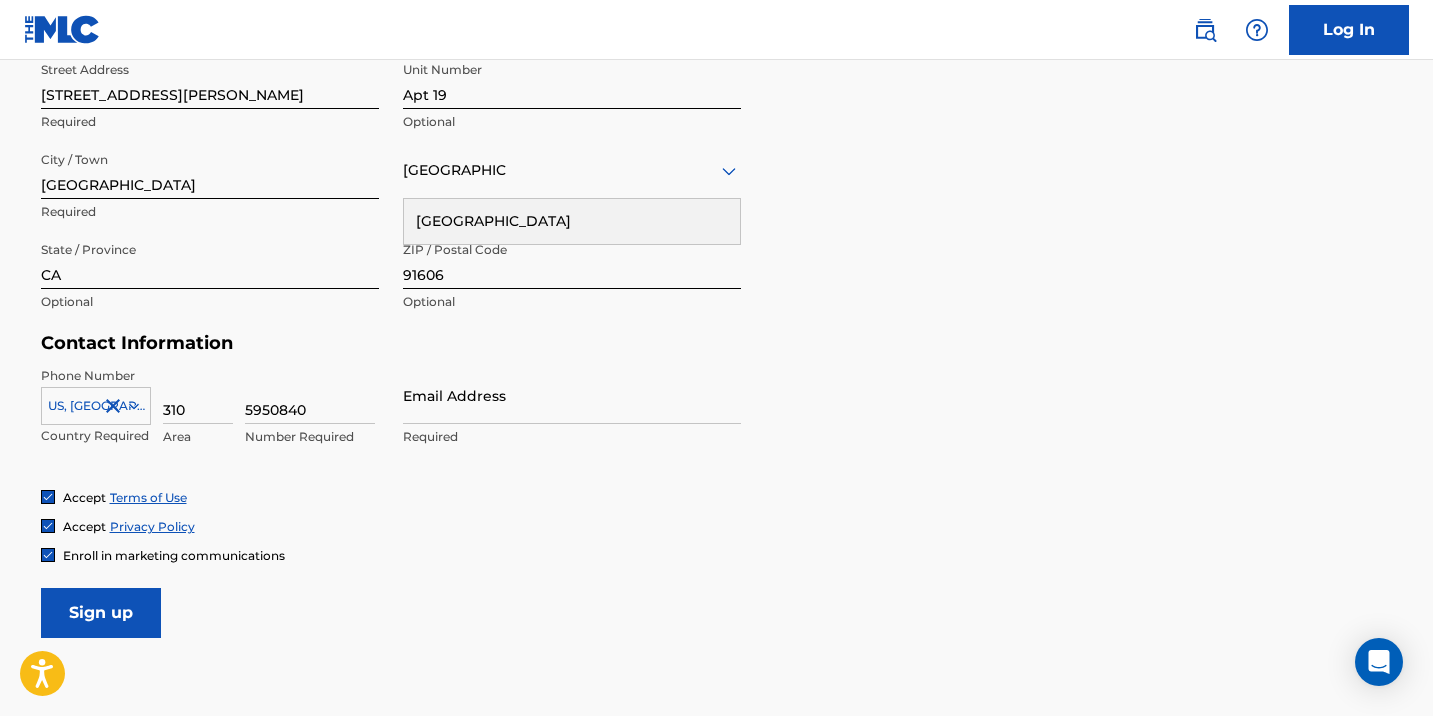type on "5950840" 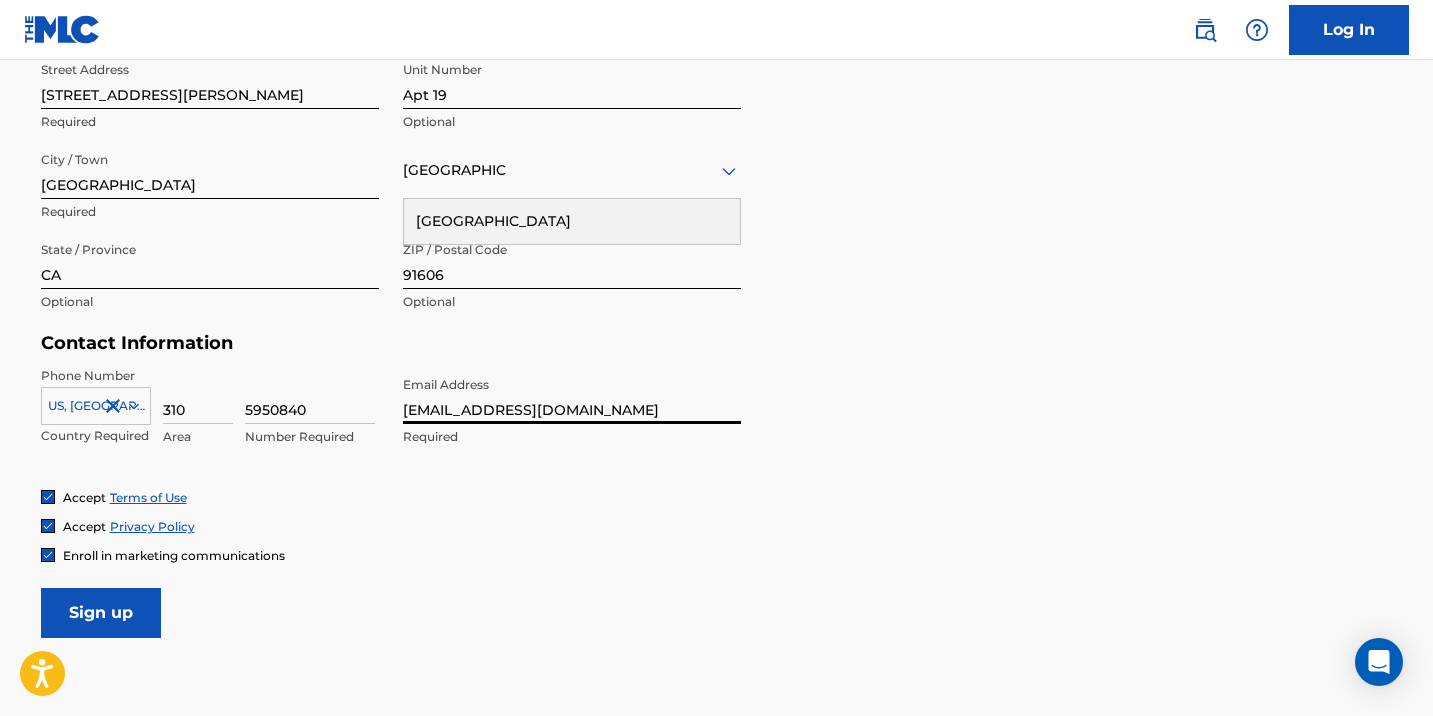 click on "[EMAIL_ADDRESS][DOMAIN_NAME]" at bounding box center [572, 395] 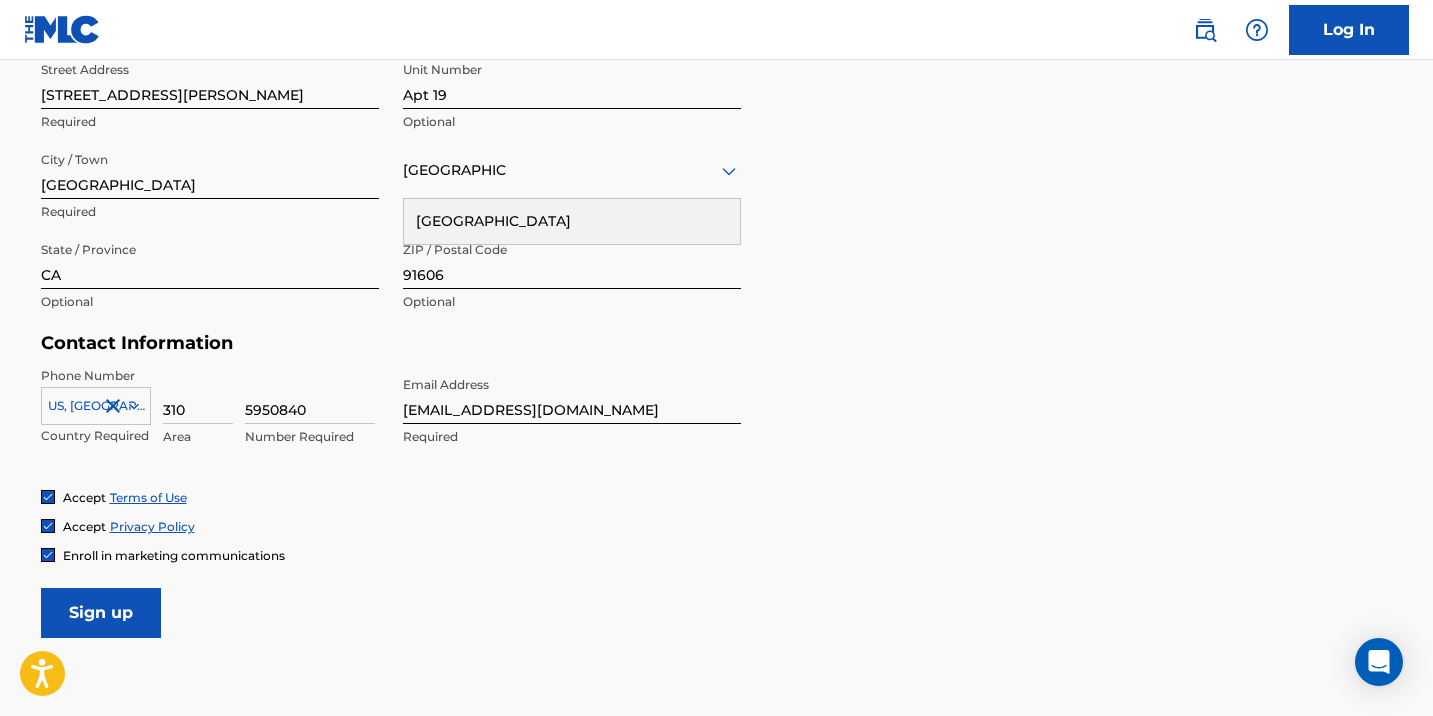 click on "Sign up" at bounding box center [101, 613] 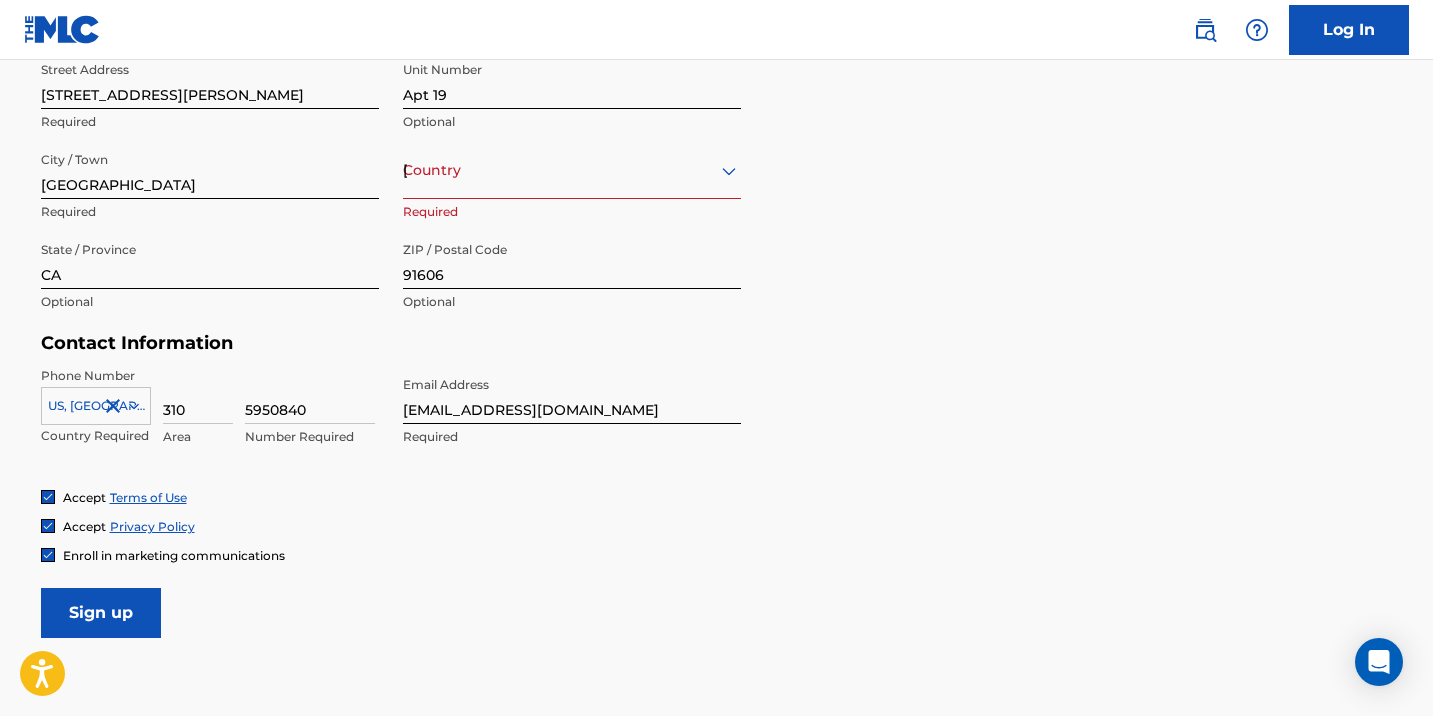 click on "Sign up" at bounding box center [101, 613] 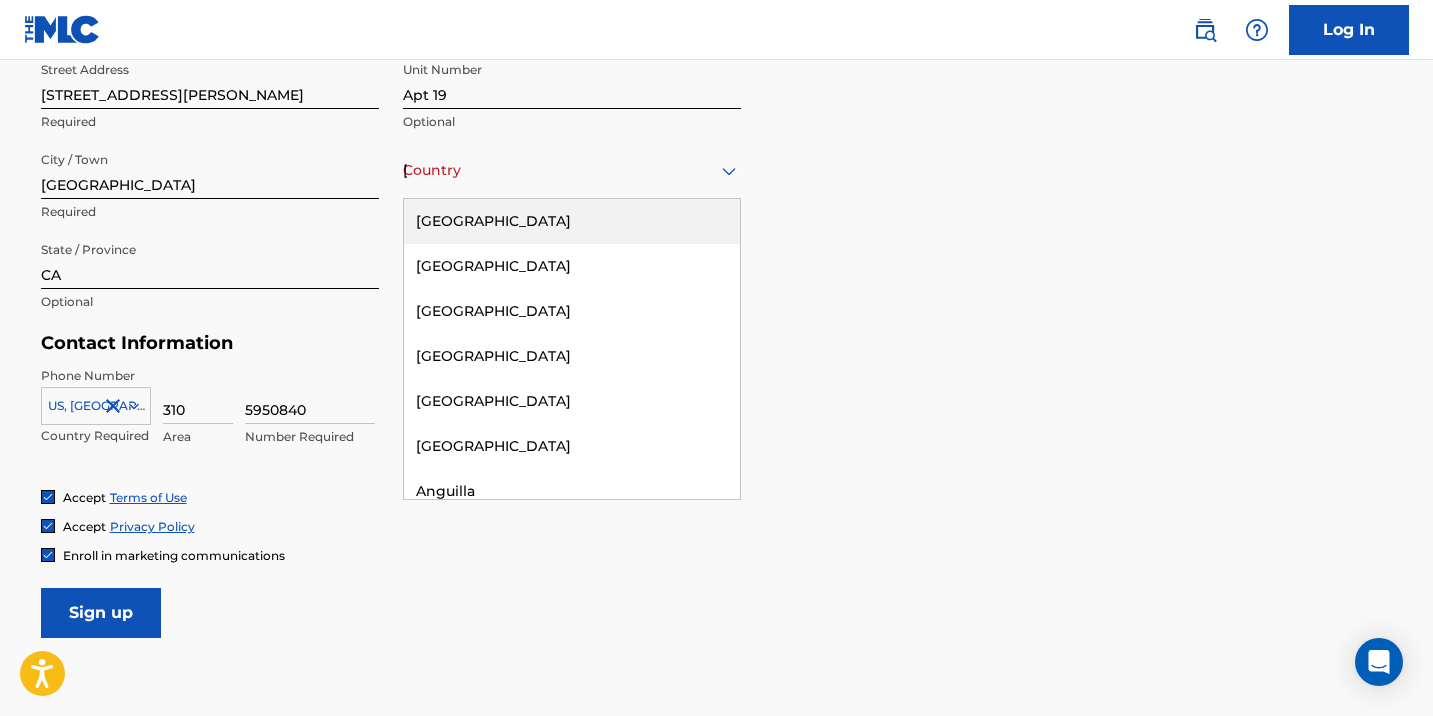 click on "[GEOGRAPHIC_DATA]" at bounding box center [572, 221] 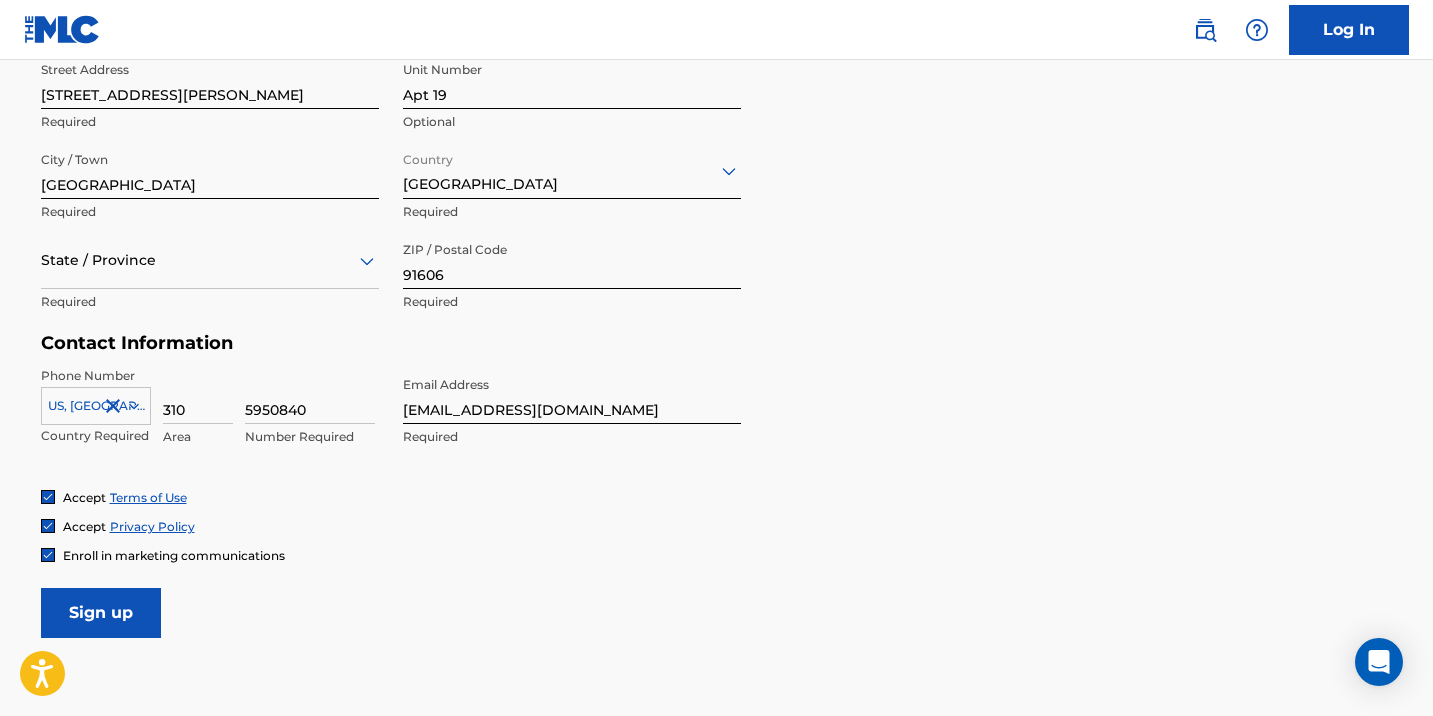 click on "Sign up" at bounding box center [101, 613] 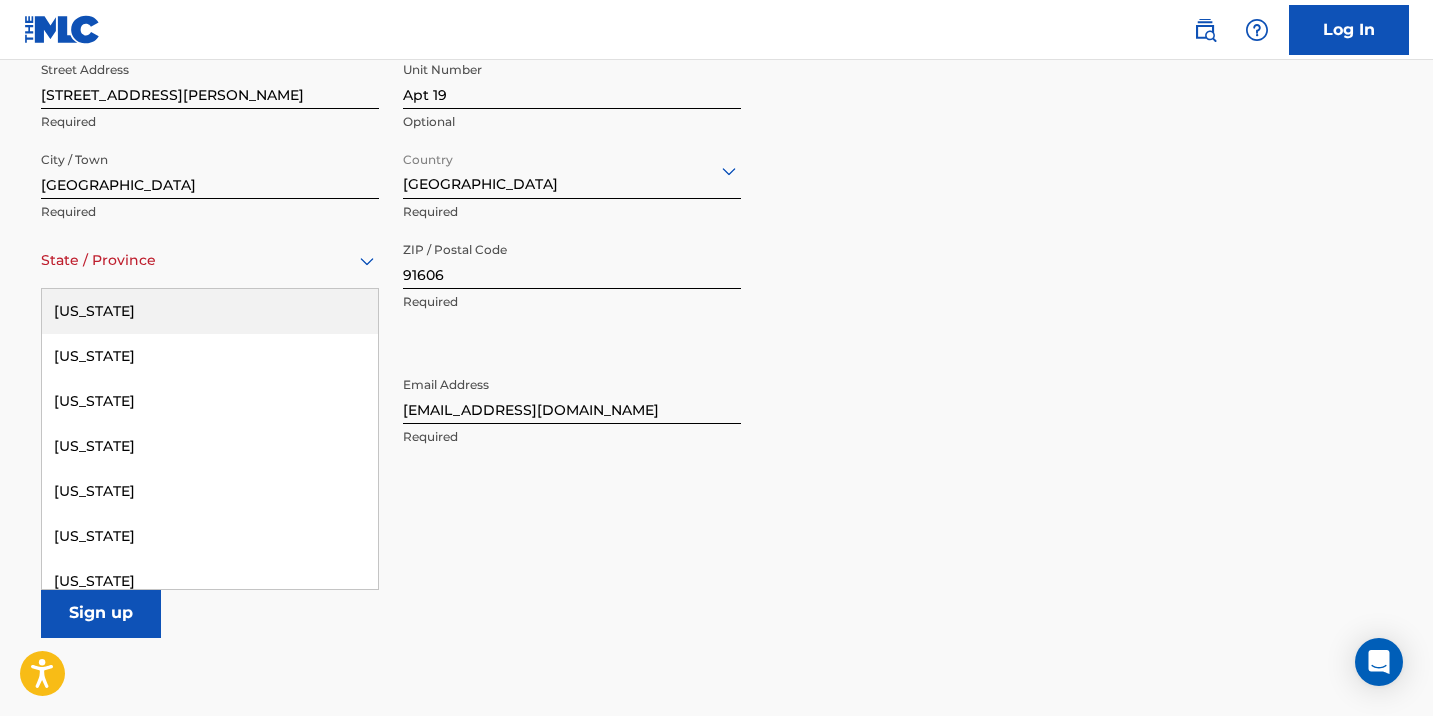 click on "State / Province" at bounding box center (210, 260) 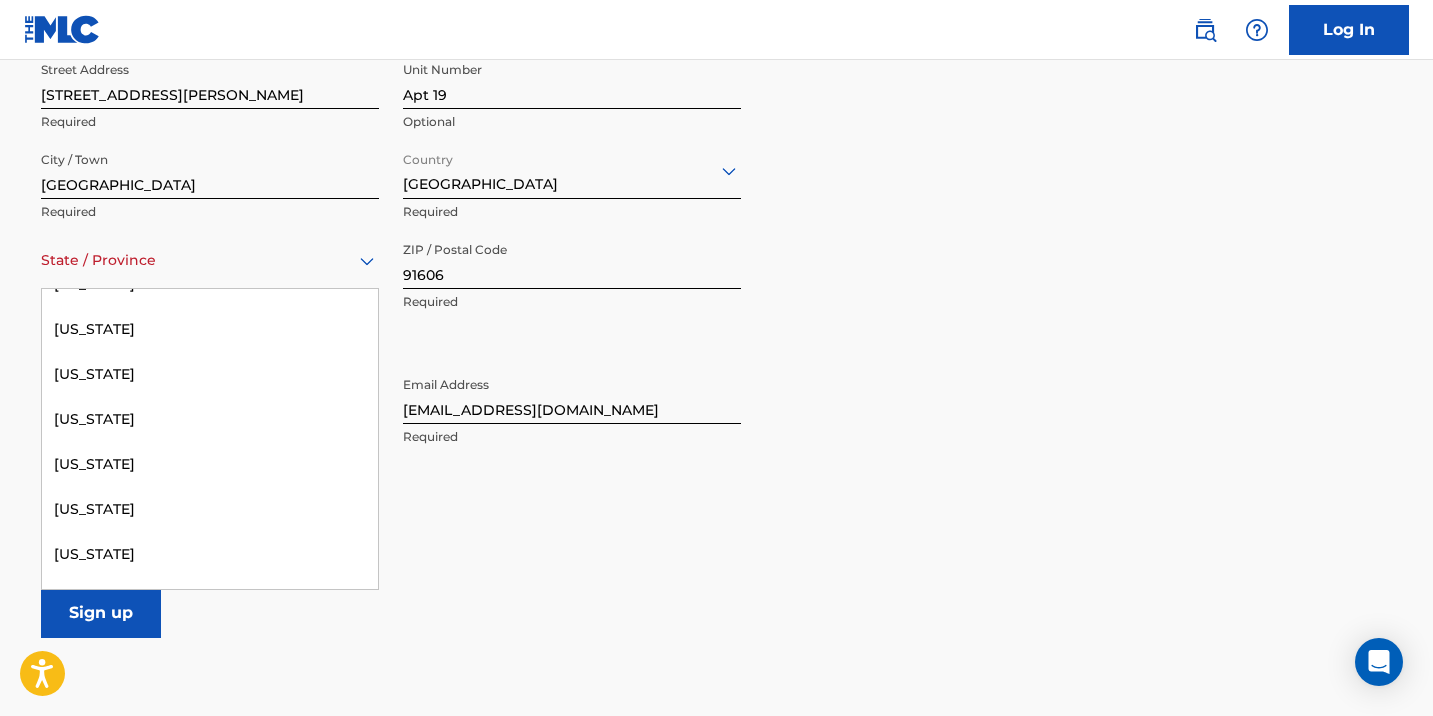 scroll, scrollTop: 0, scrollLeft: 0, axis: both 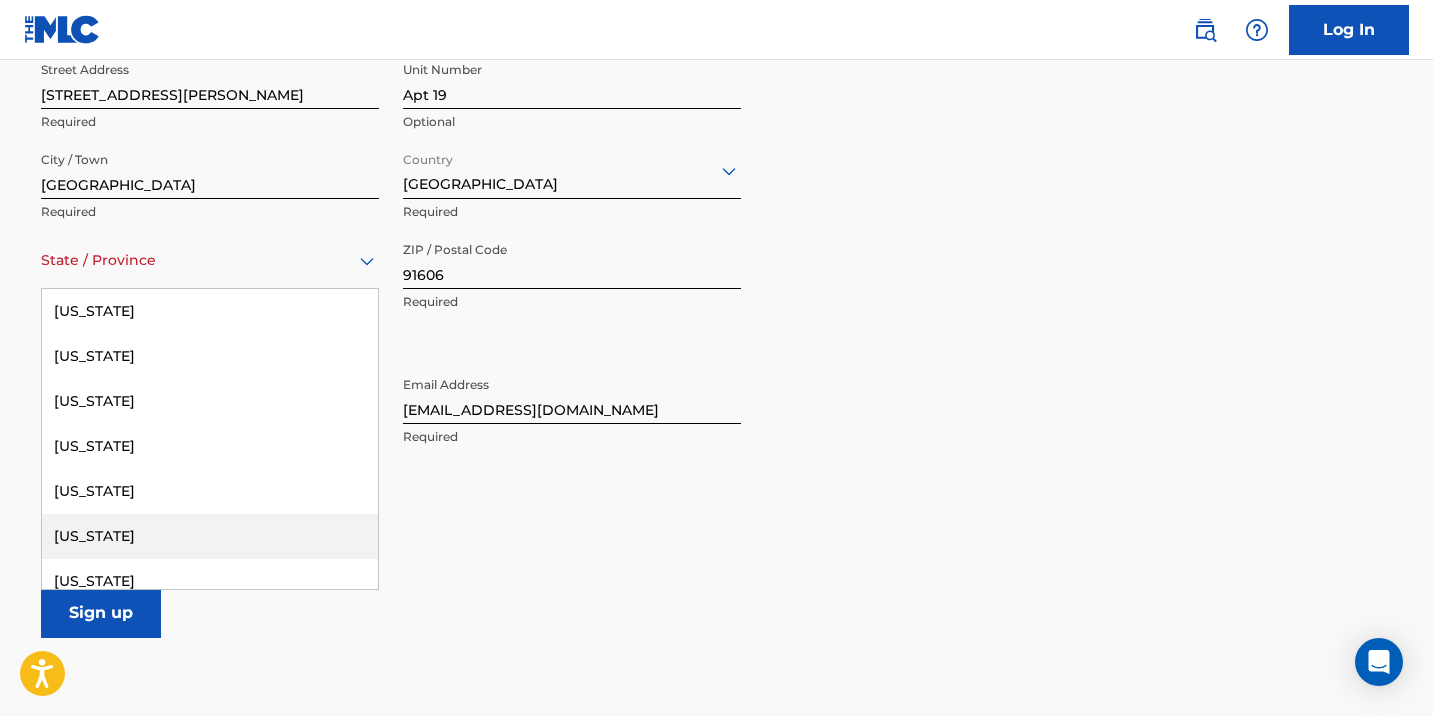 click on "[US_STATE]" at bounding box center (210, 536) 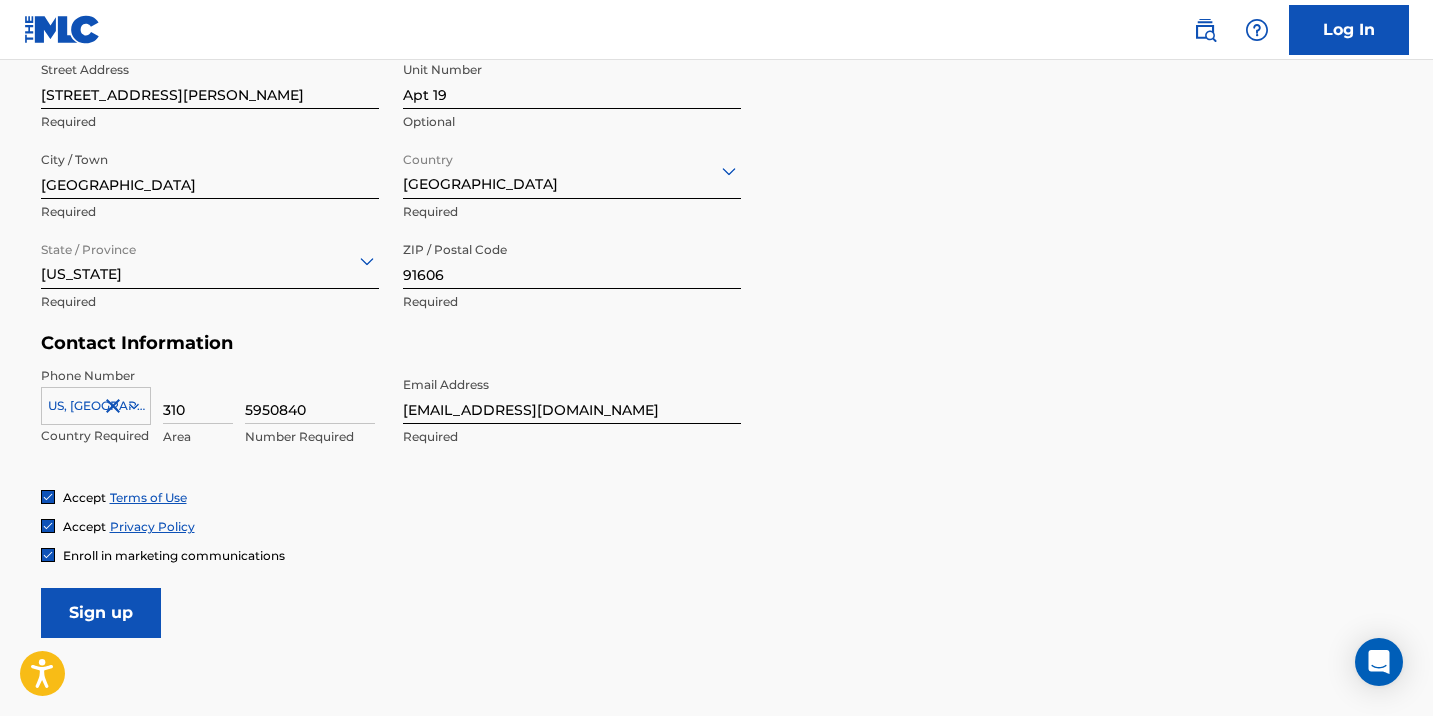 click on "Sign up" at bounding box center [101, 613] 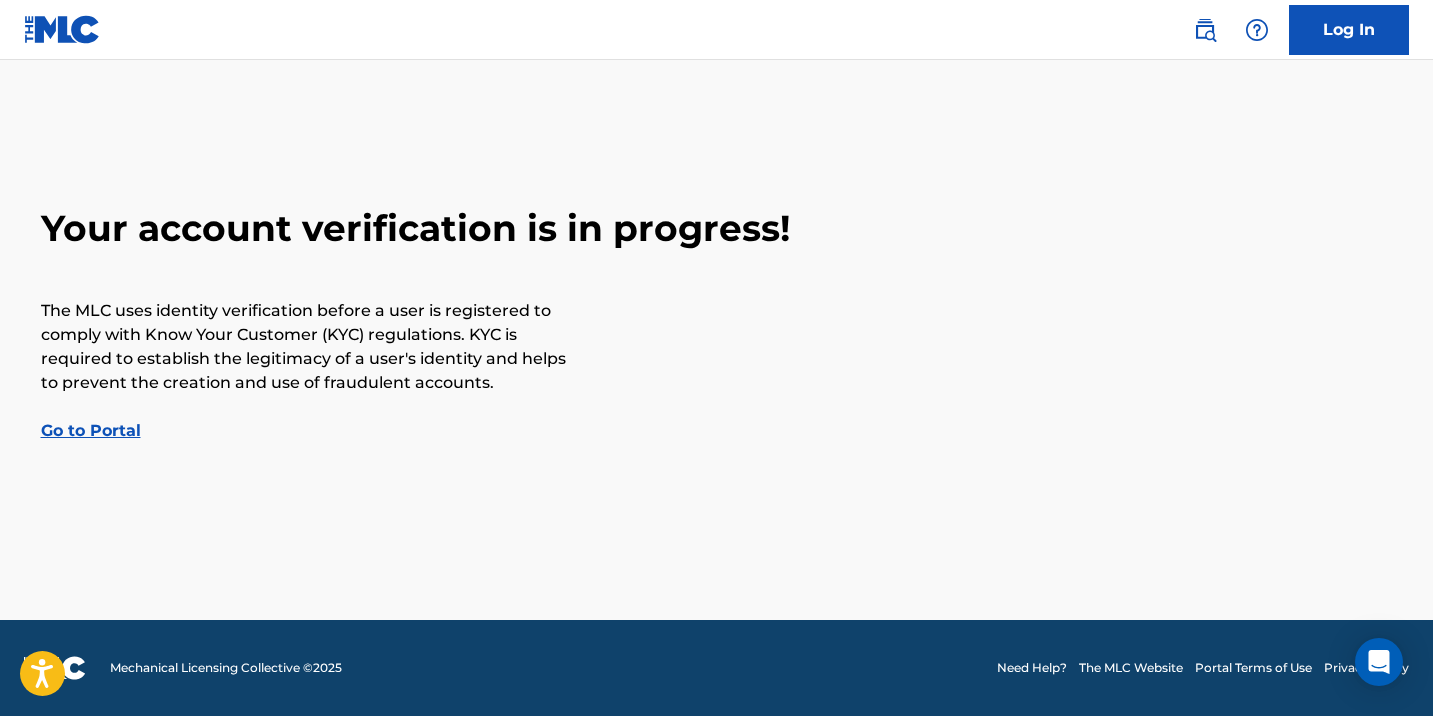 scroll, scrollTop: 0, scrollLeft: 0, axis: both 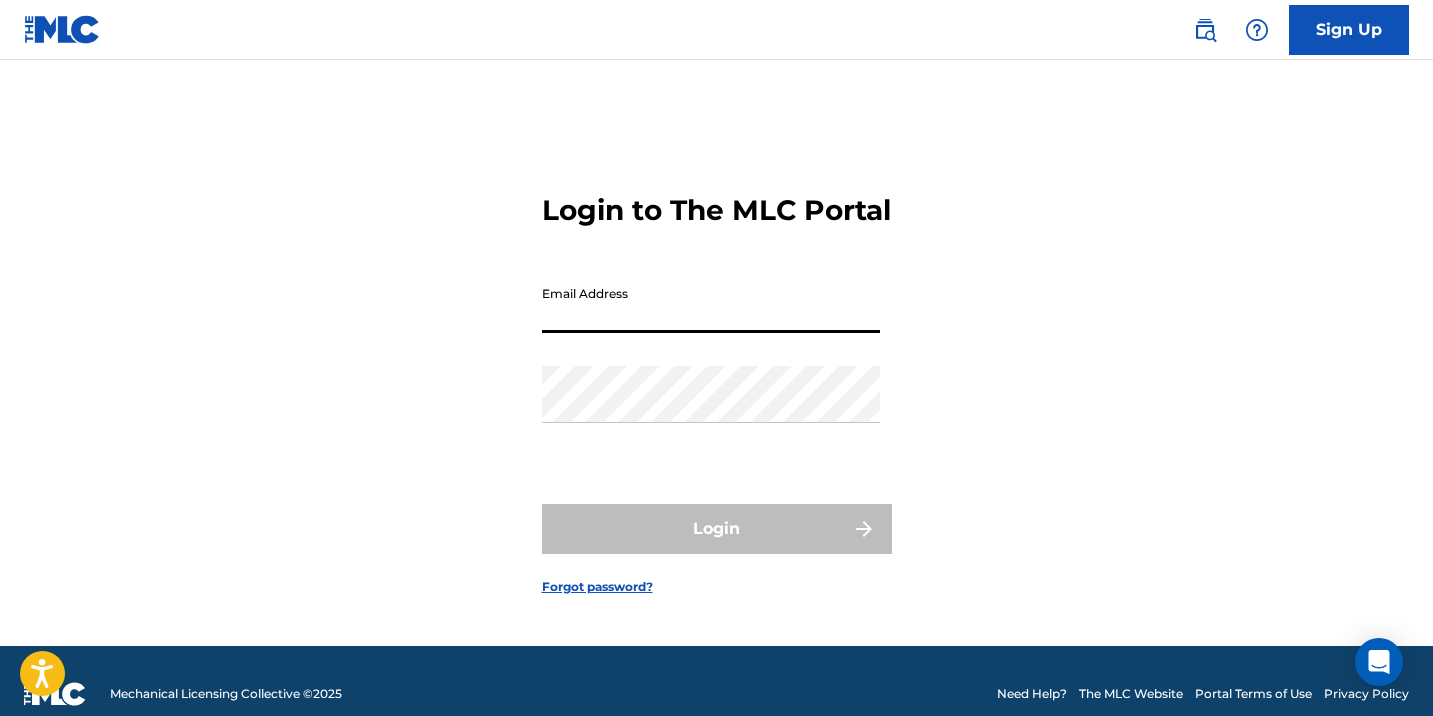 click on "Login to The MLC Portal Email Address Password Login Forgot password?" at bounding box center [717, 378] 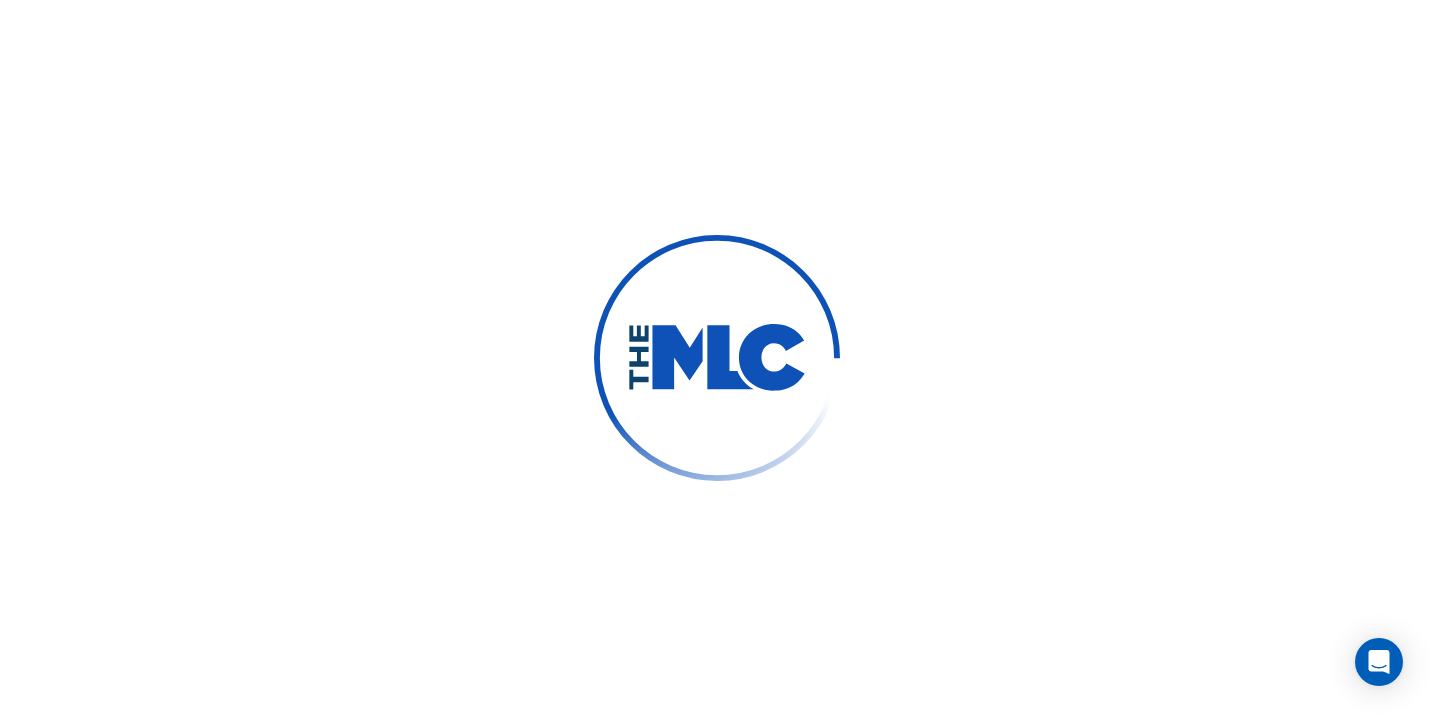 scroll, scrollTop: 0, scrollLeft: 0, axis: both 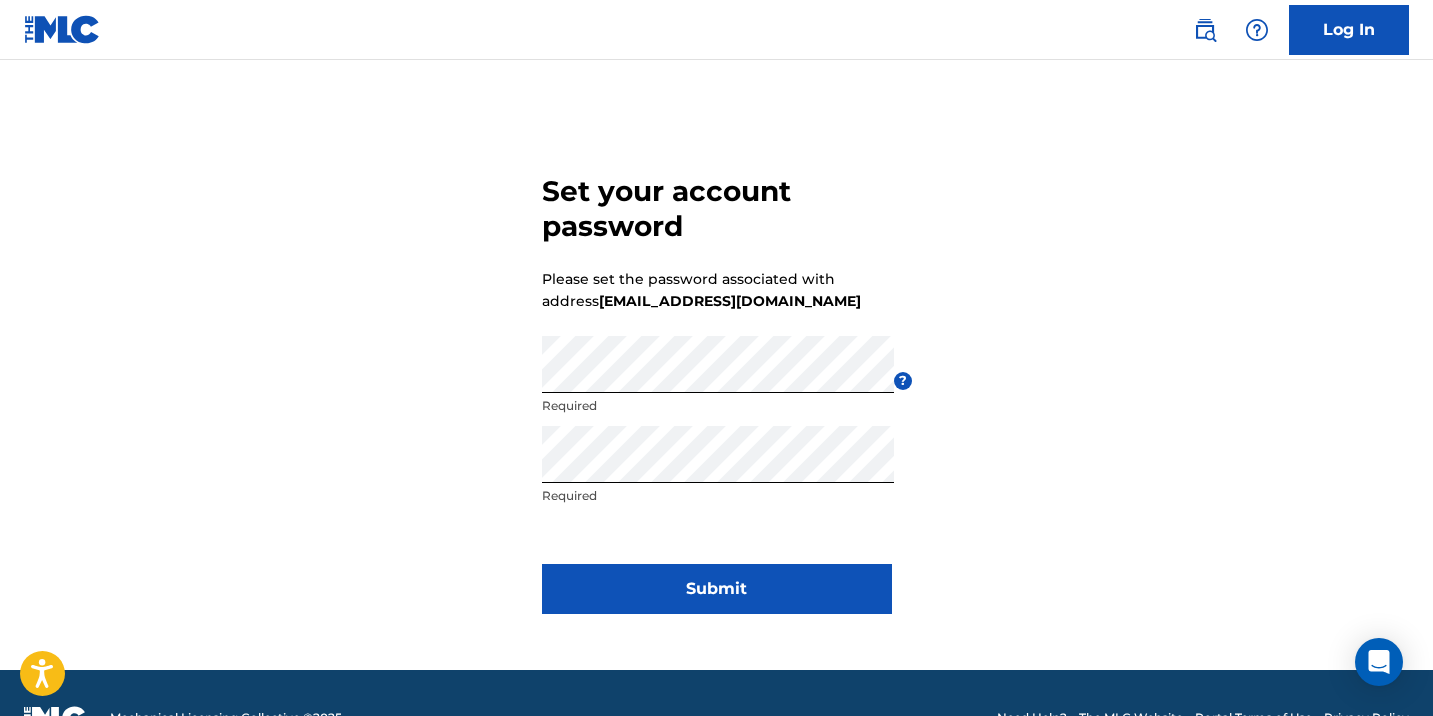 click on "Submit" at bounding box center [717, 589] 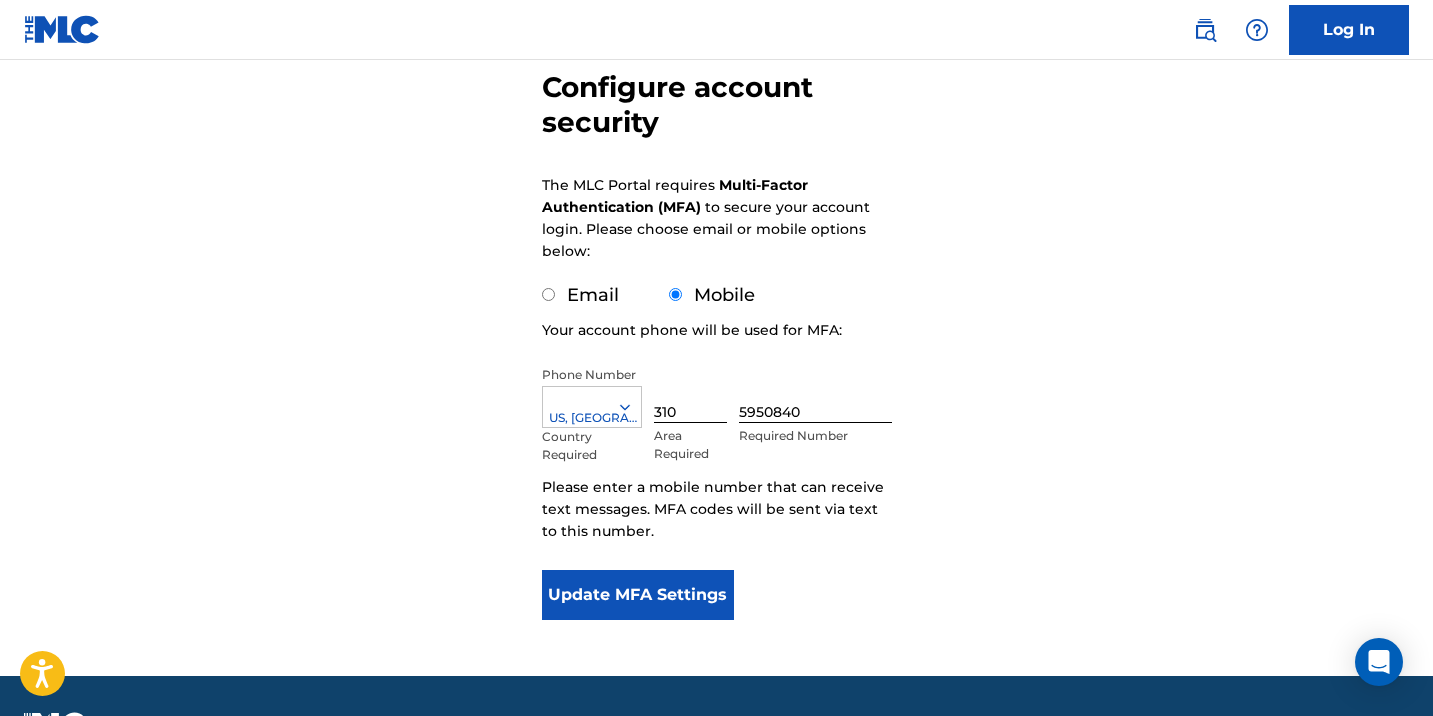 scroll, scrollTop: 193, scrollLeft: 0, axis: vertical 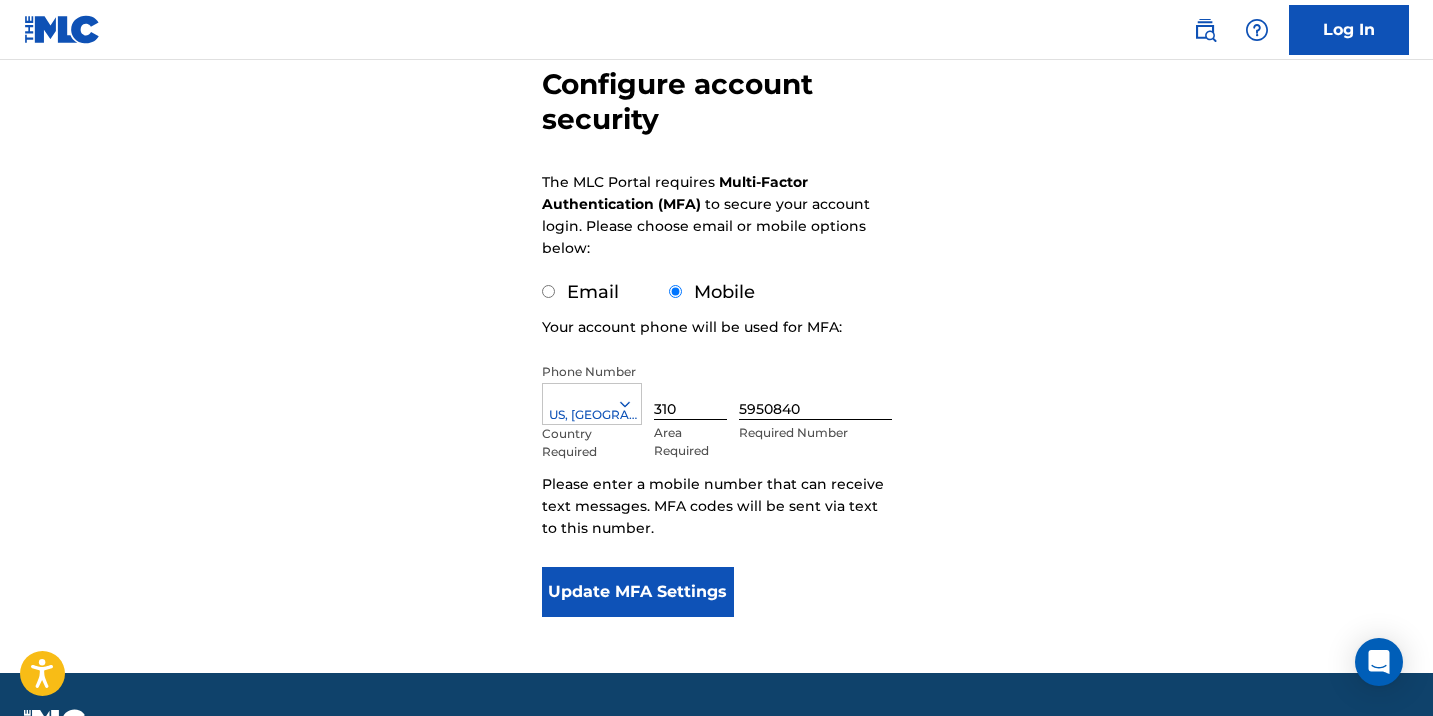 click on "Update MFA Settings" at bounding box center [638, 592] 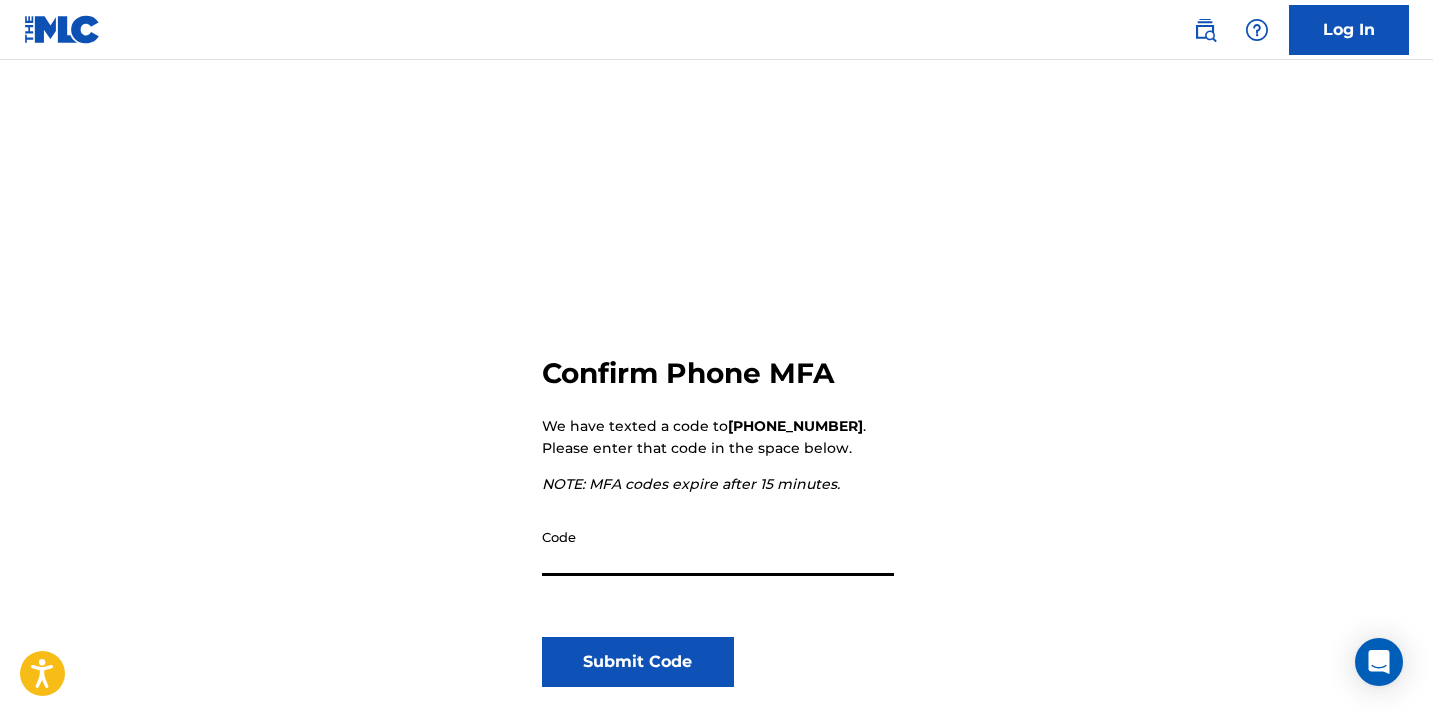 click on "Code" at bounding box center (718, 547) 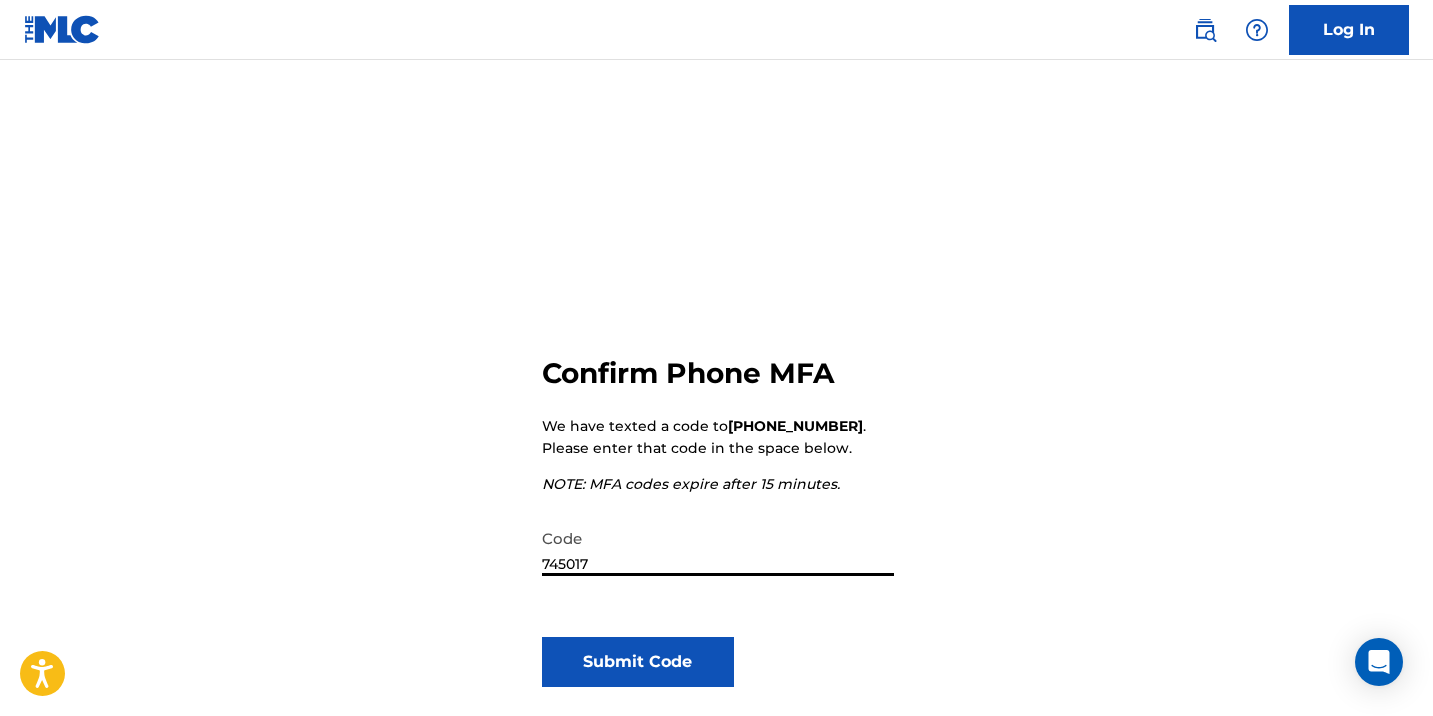 type on "745017" 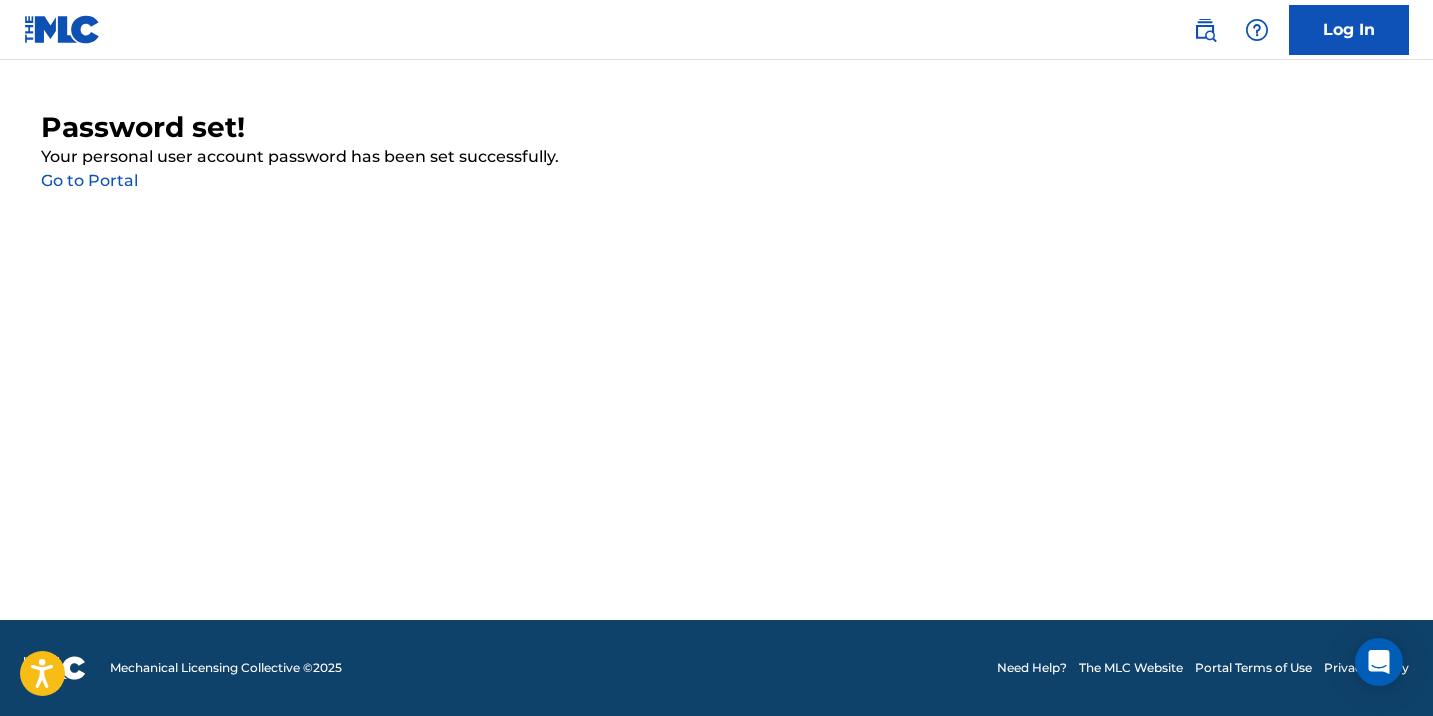 click on "Go to Portal" at bounding box center [89, 180] 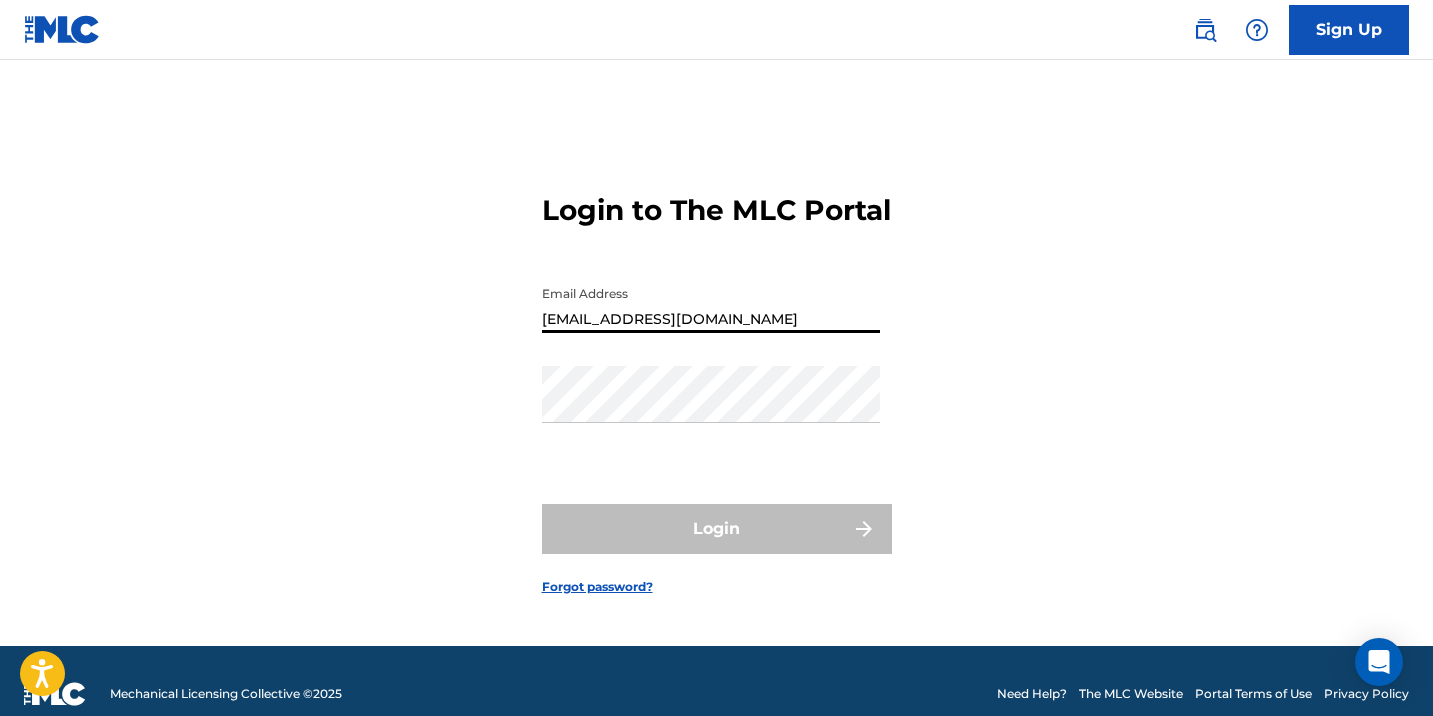 type on "[EMAIL_ADDRESS][DOMAIN_NAME]" 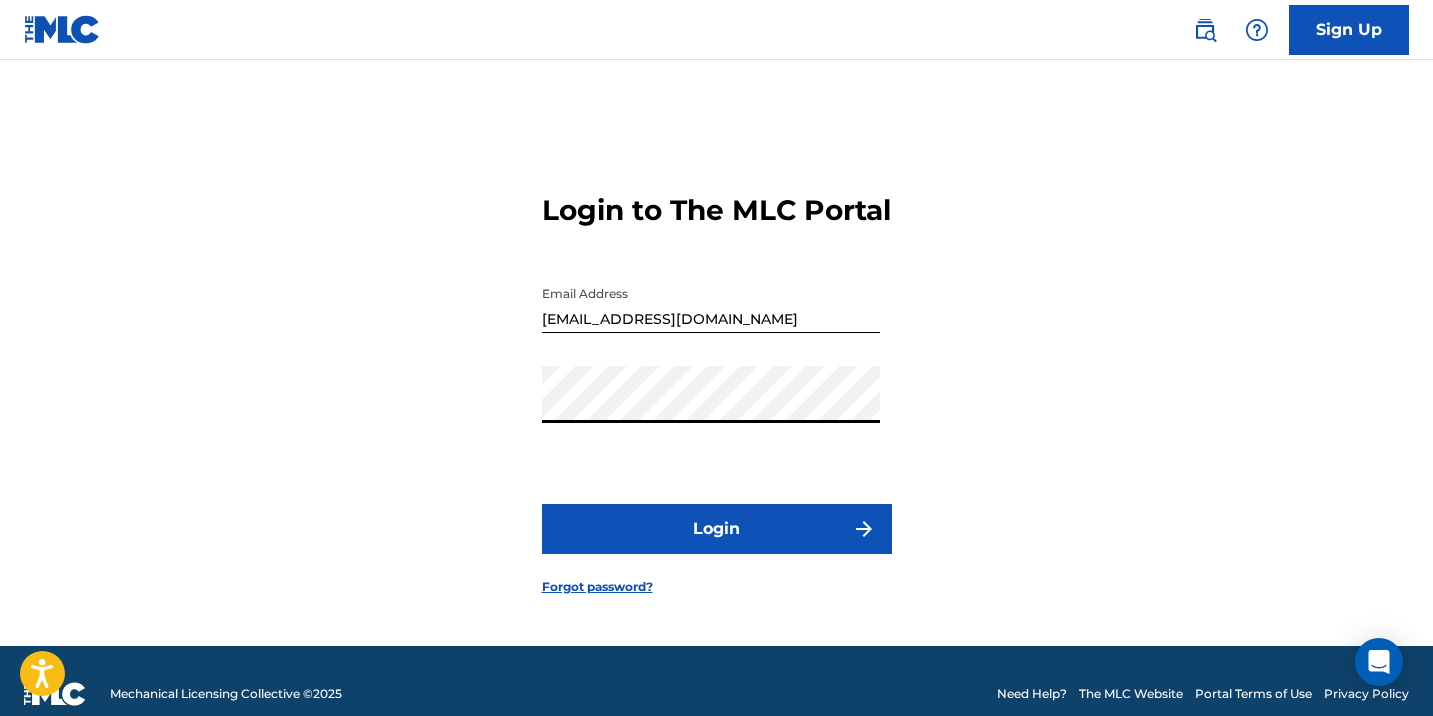 click on "Login" at bounding box center [717, 529] 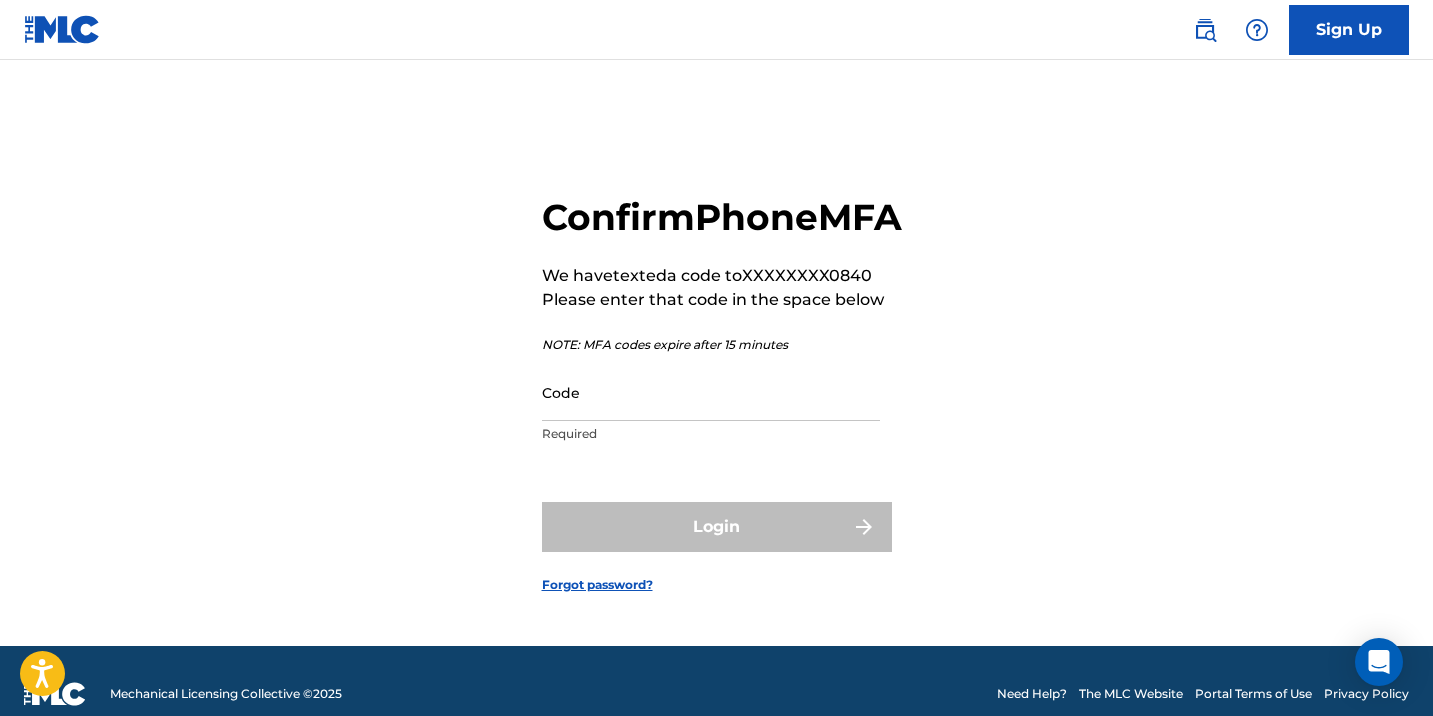 click on "Code" at bounding box center [711, 392] 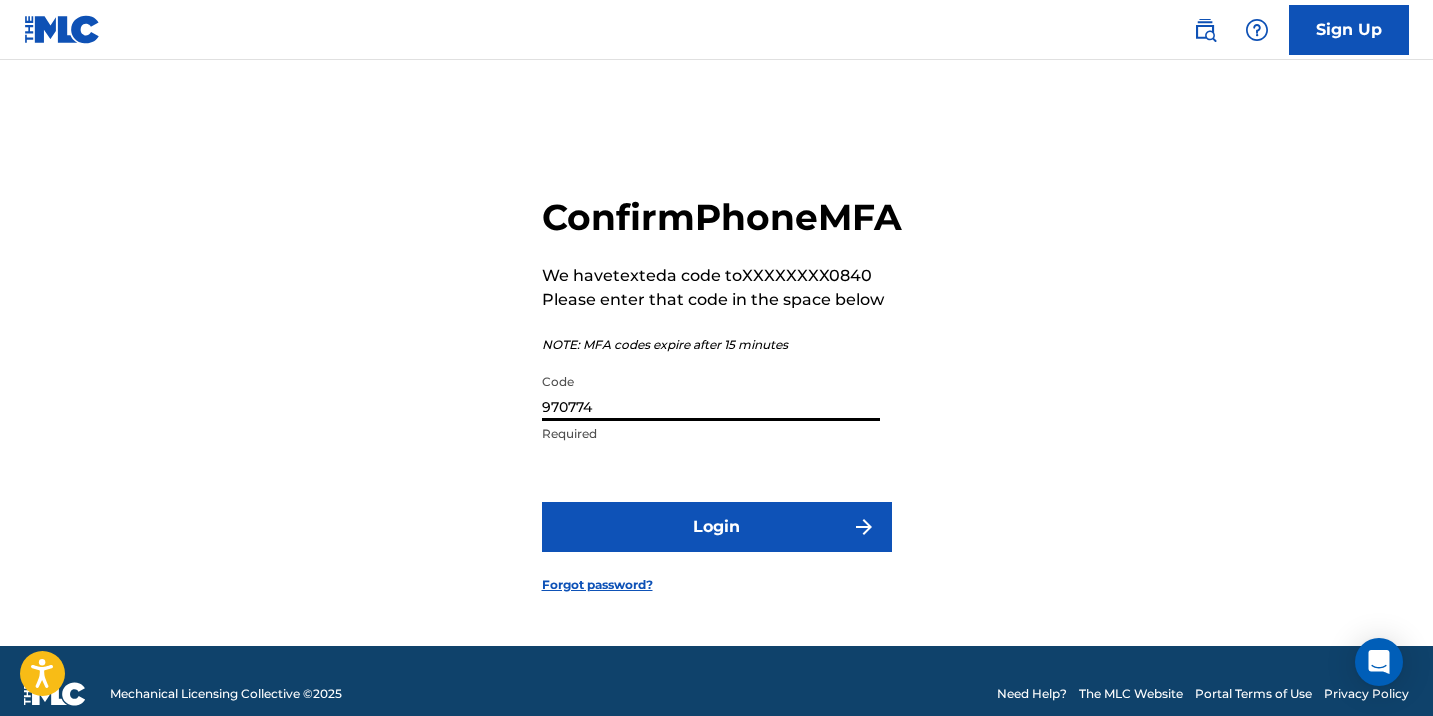 type on "970774" 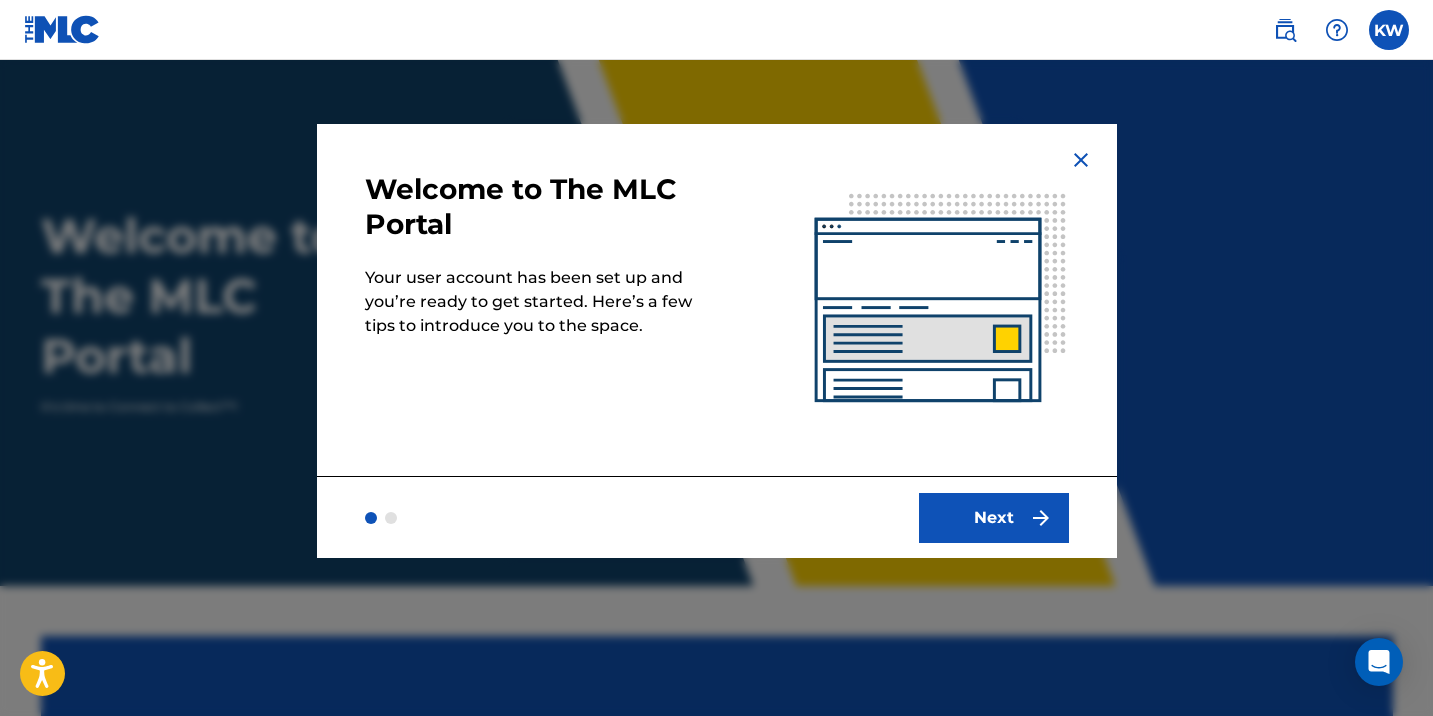 scroll, scrollTop: 0, scrollLeft: 0, axis: both 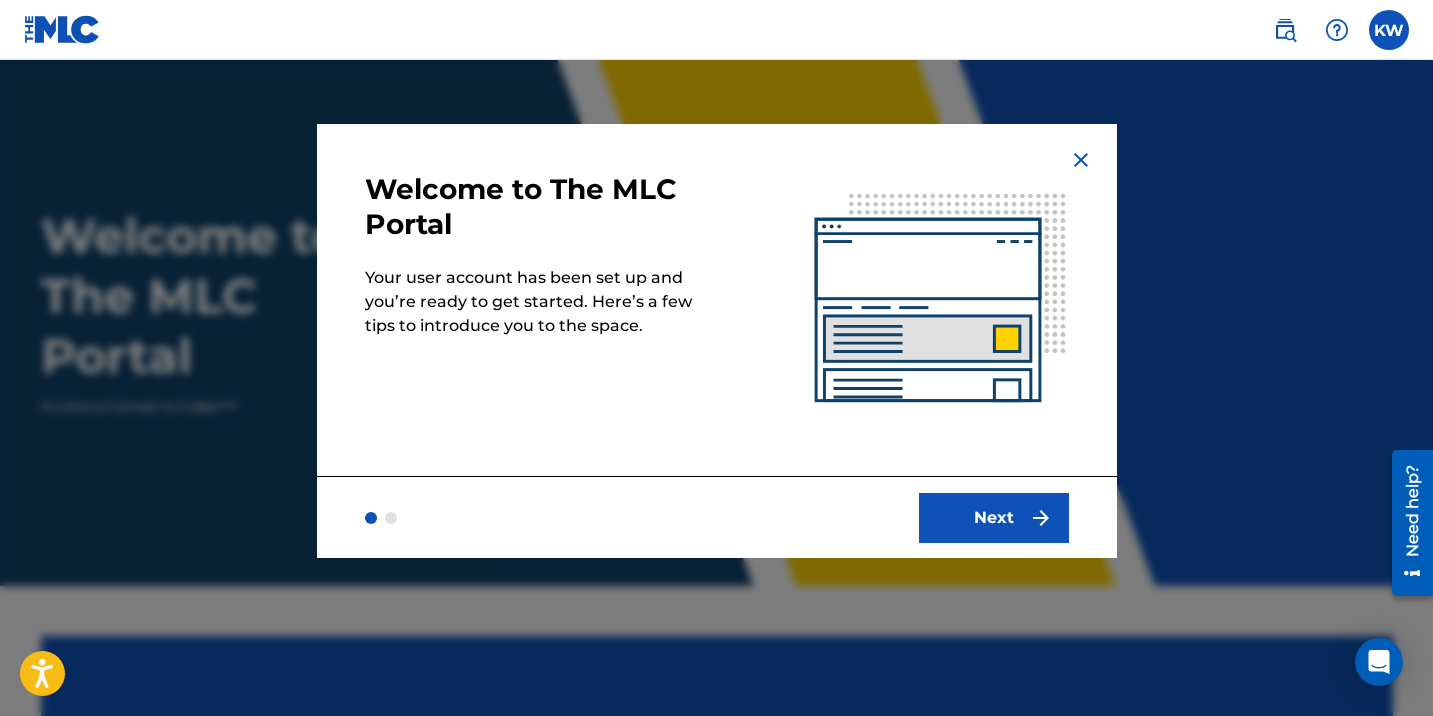 click on "Next" at bounding box center (994, 518) 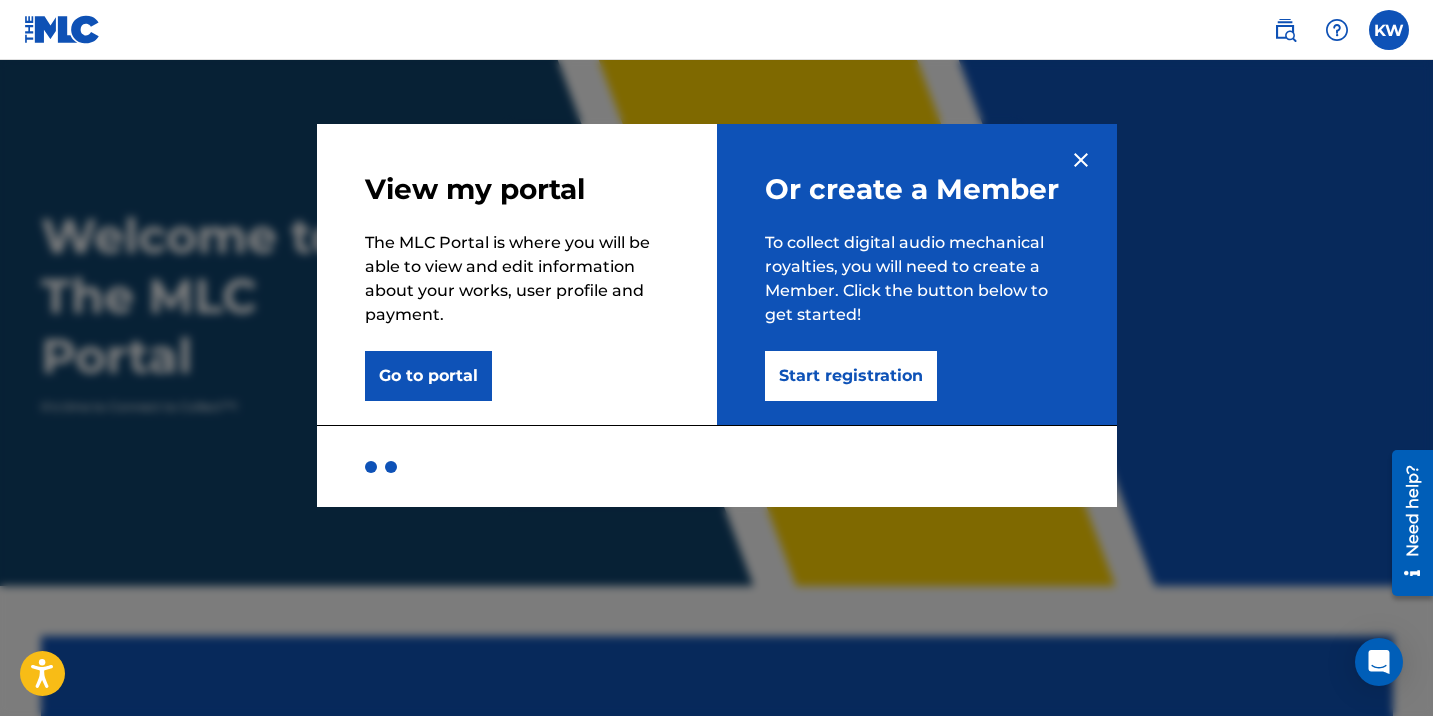 click on "Start registration" at bounding box center [851, 376] 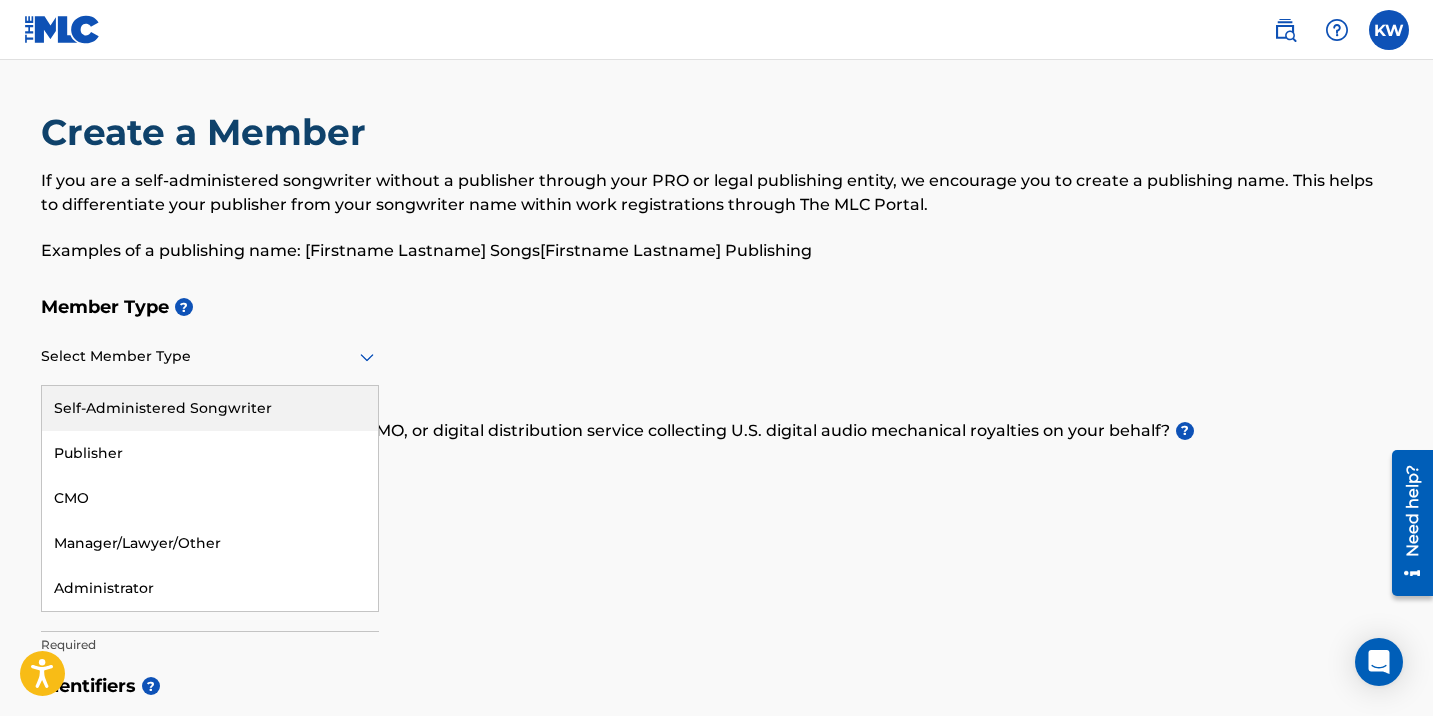 click 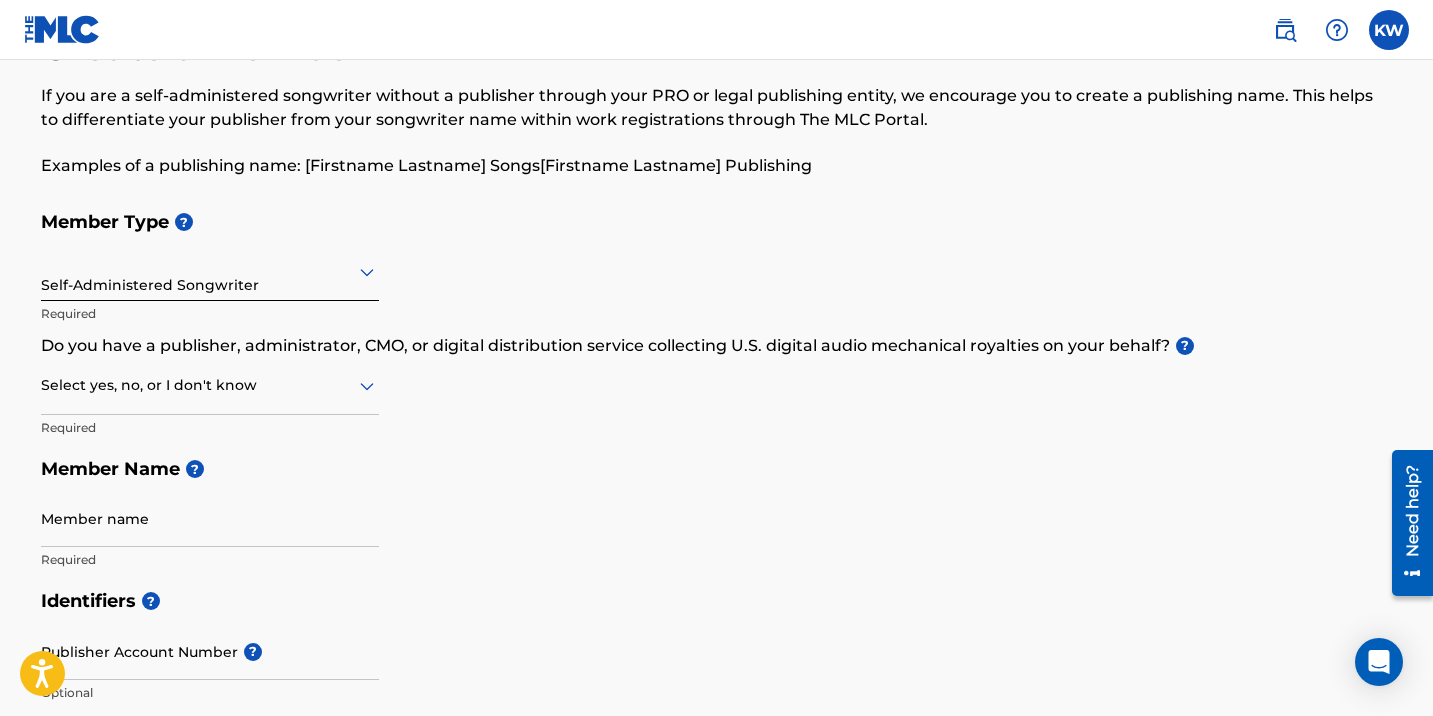 scroll, scrollTop: 88, scrollLeft: 0, axis: vertical 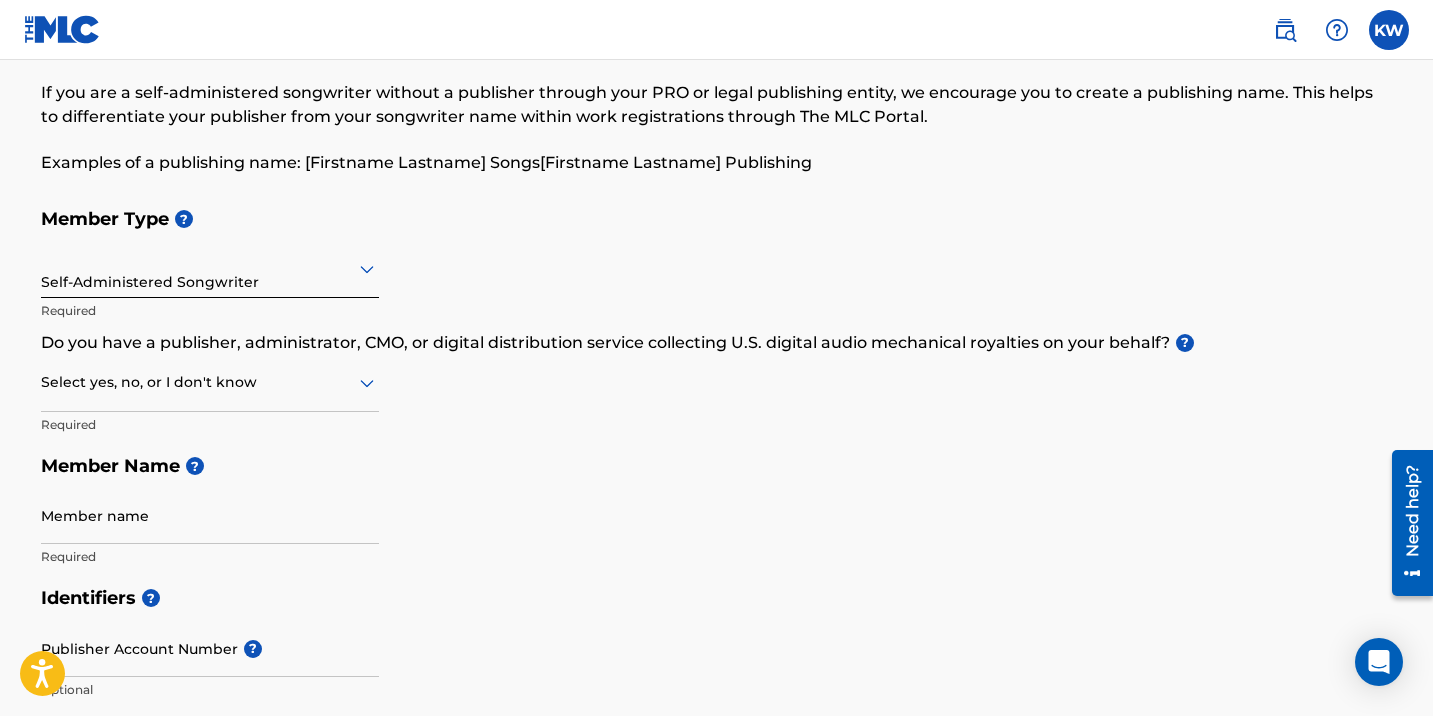 click 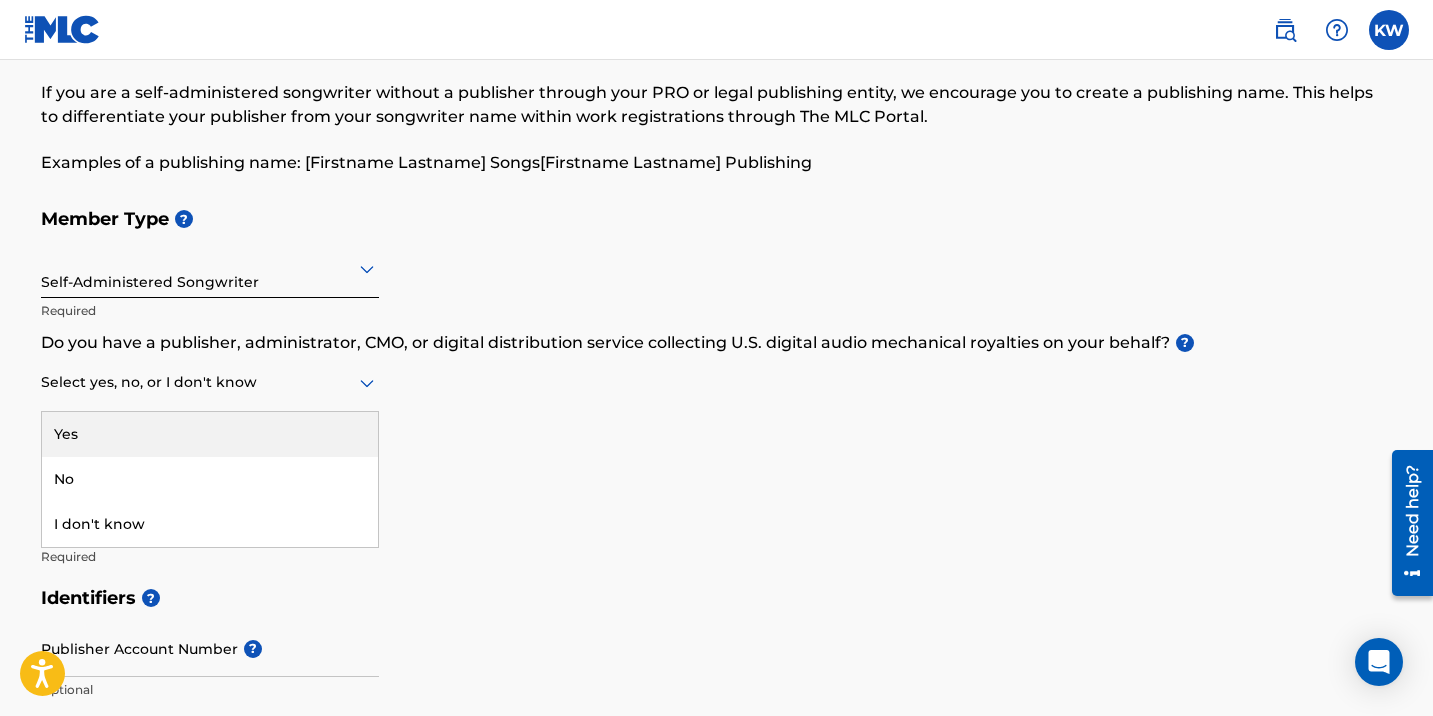 click 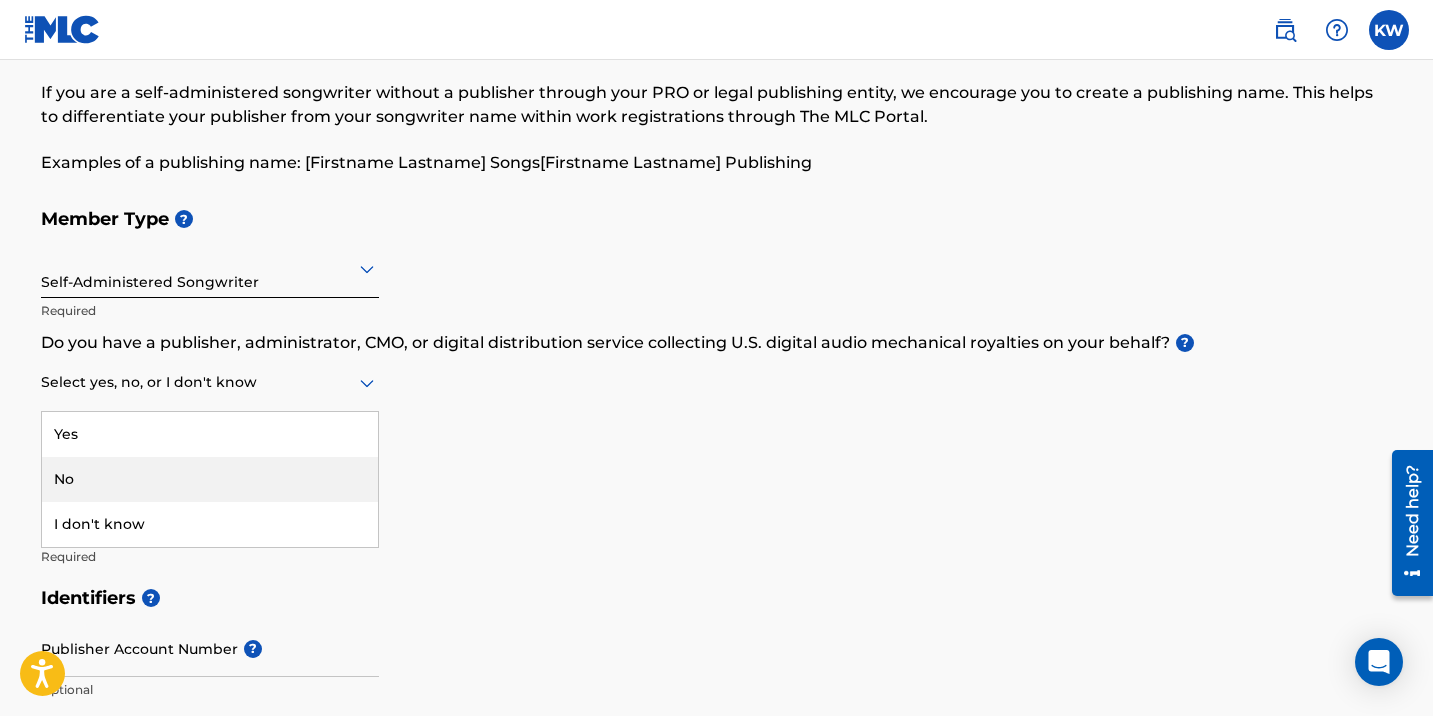click on "No" at bounding box center (210, 479) 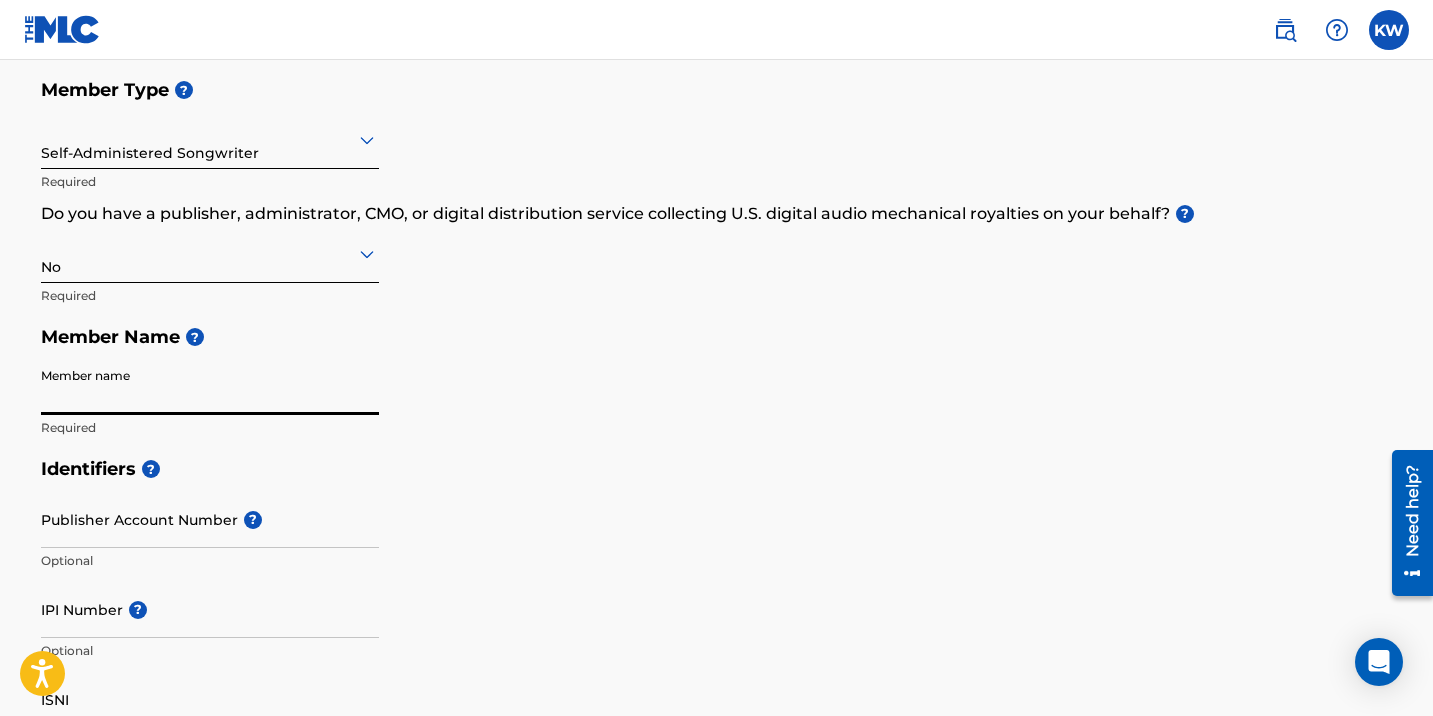 scroll, scrollTop: 245, scrollLeft: 0, axis: vertical 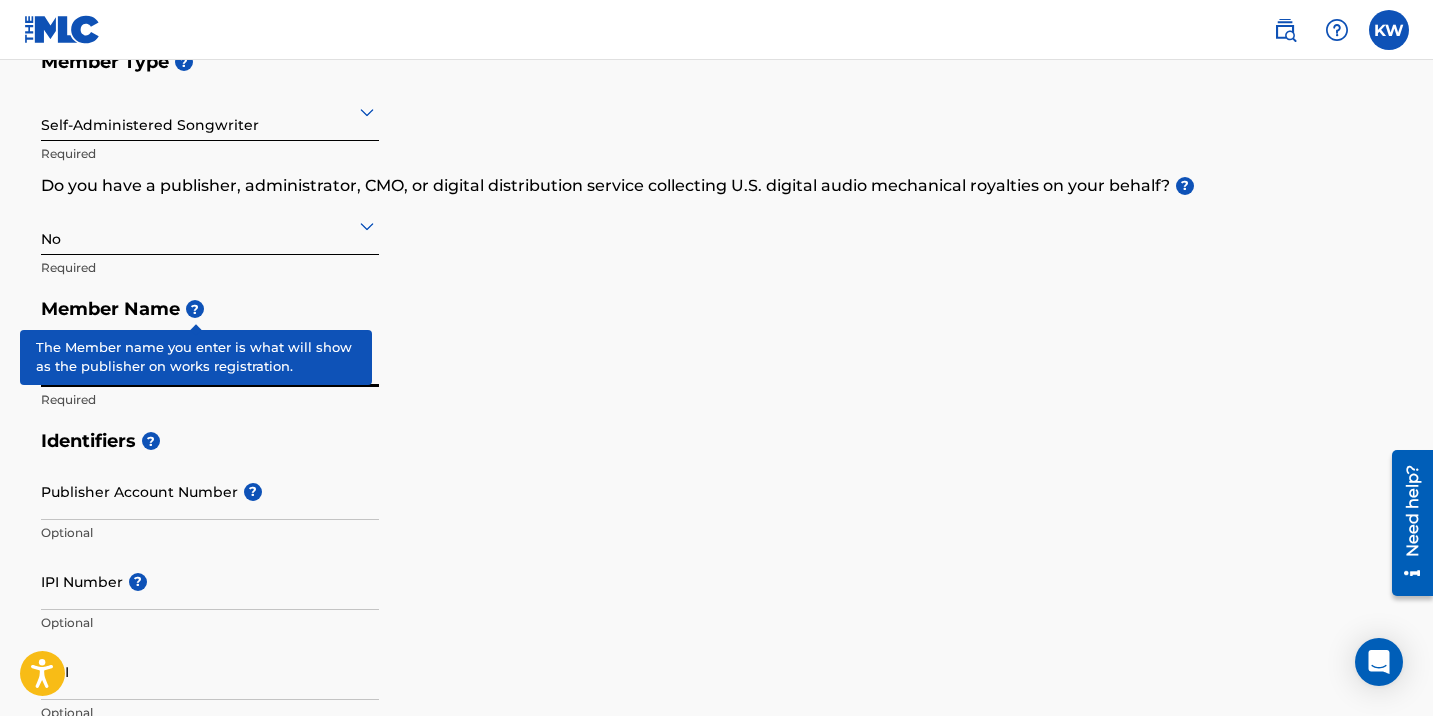 click on "?" at bounding box center [195, 309] 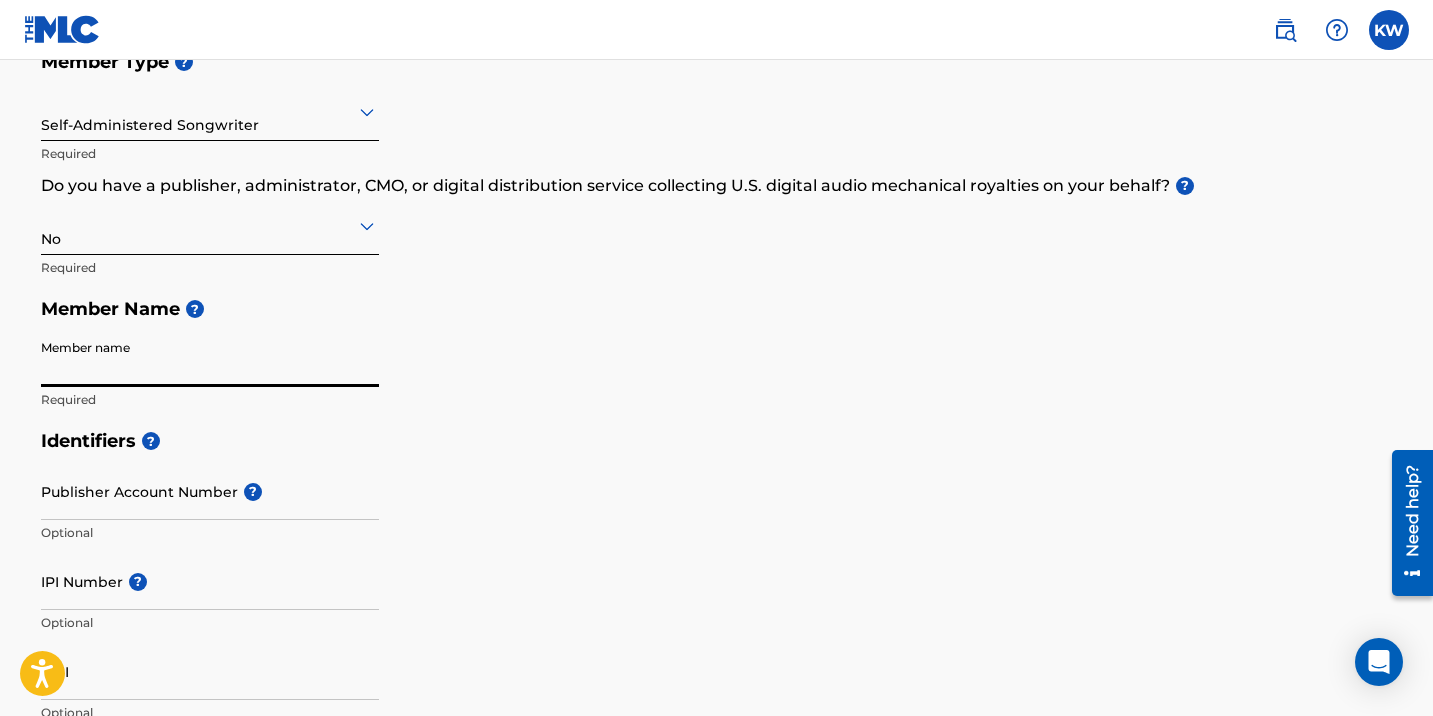 click on "Member name" at bounding box center [210, 358] 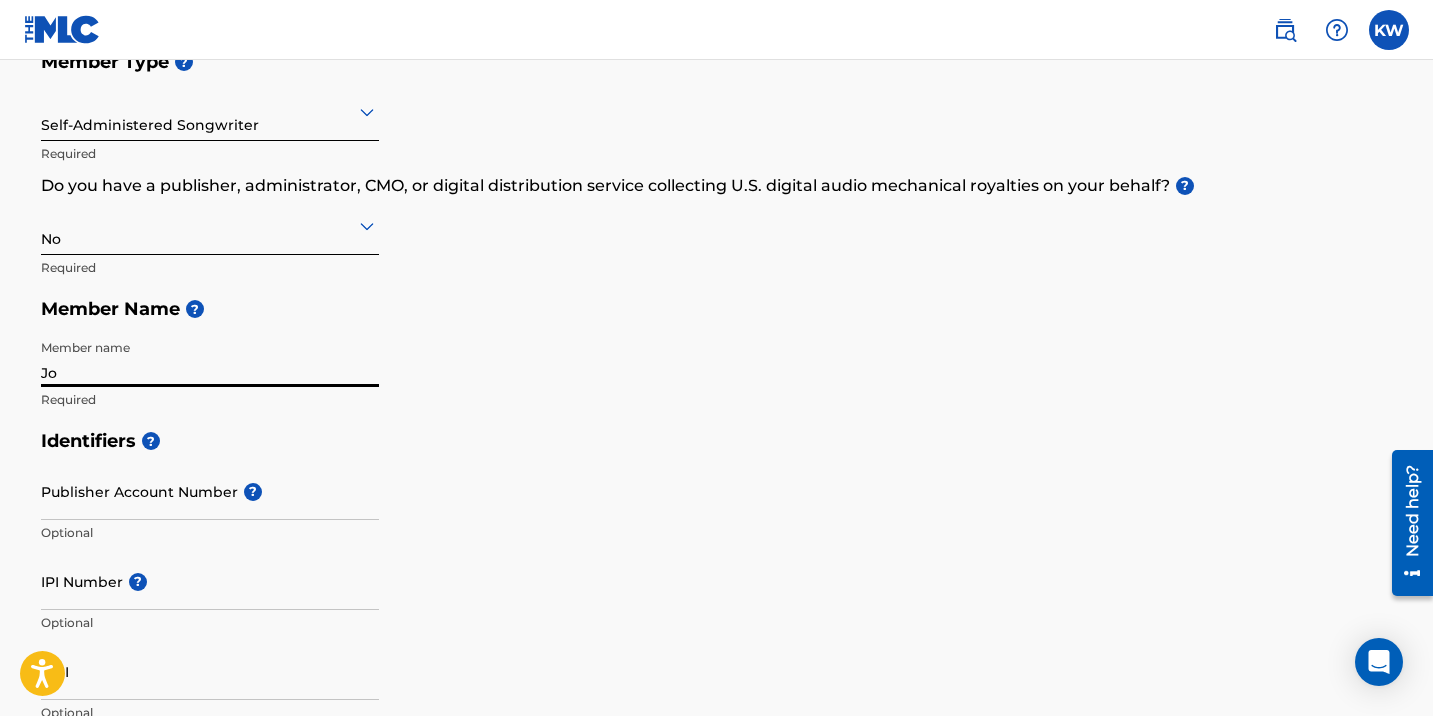type on "J" 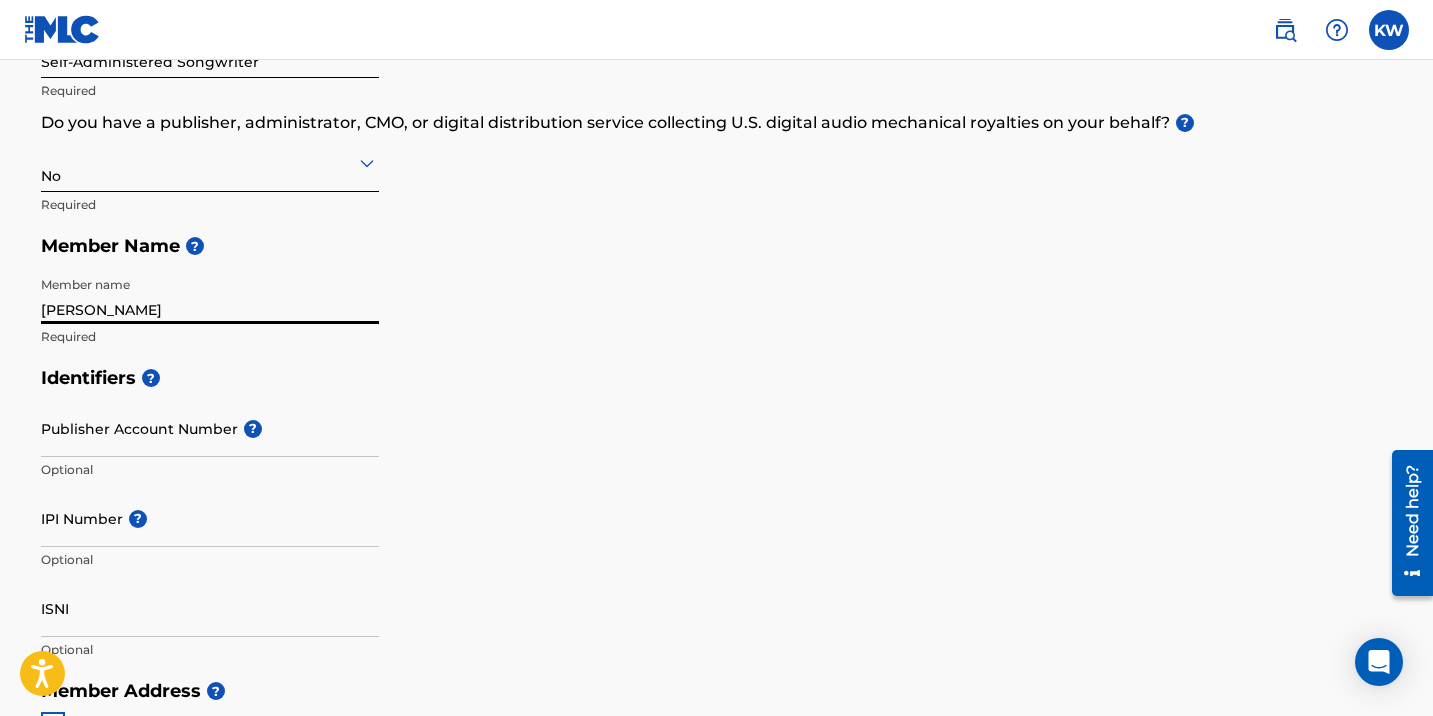 scroll, scrollTop: 347, scrollLeft: 0, axis: vertical 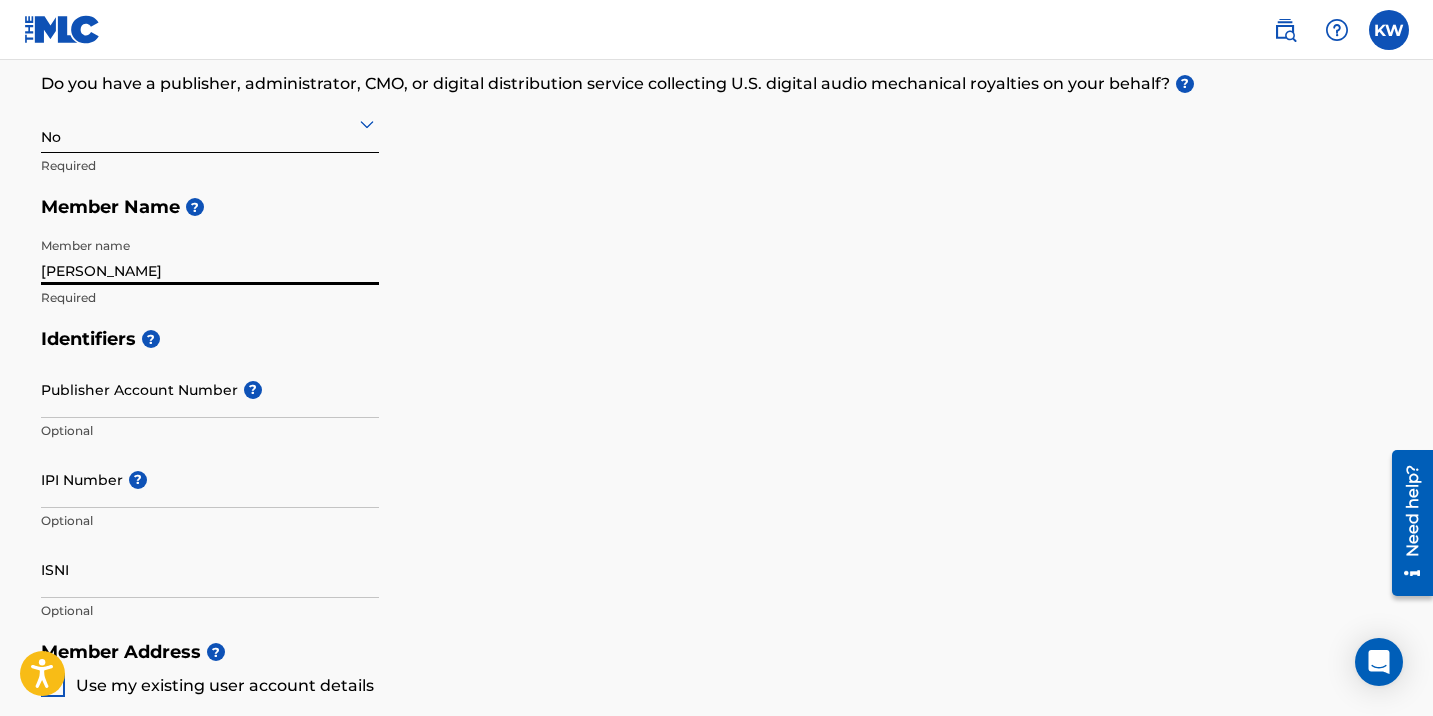 type on "Kendall Josh Wrightd" 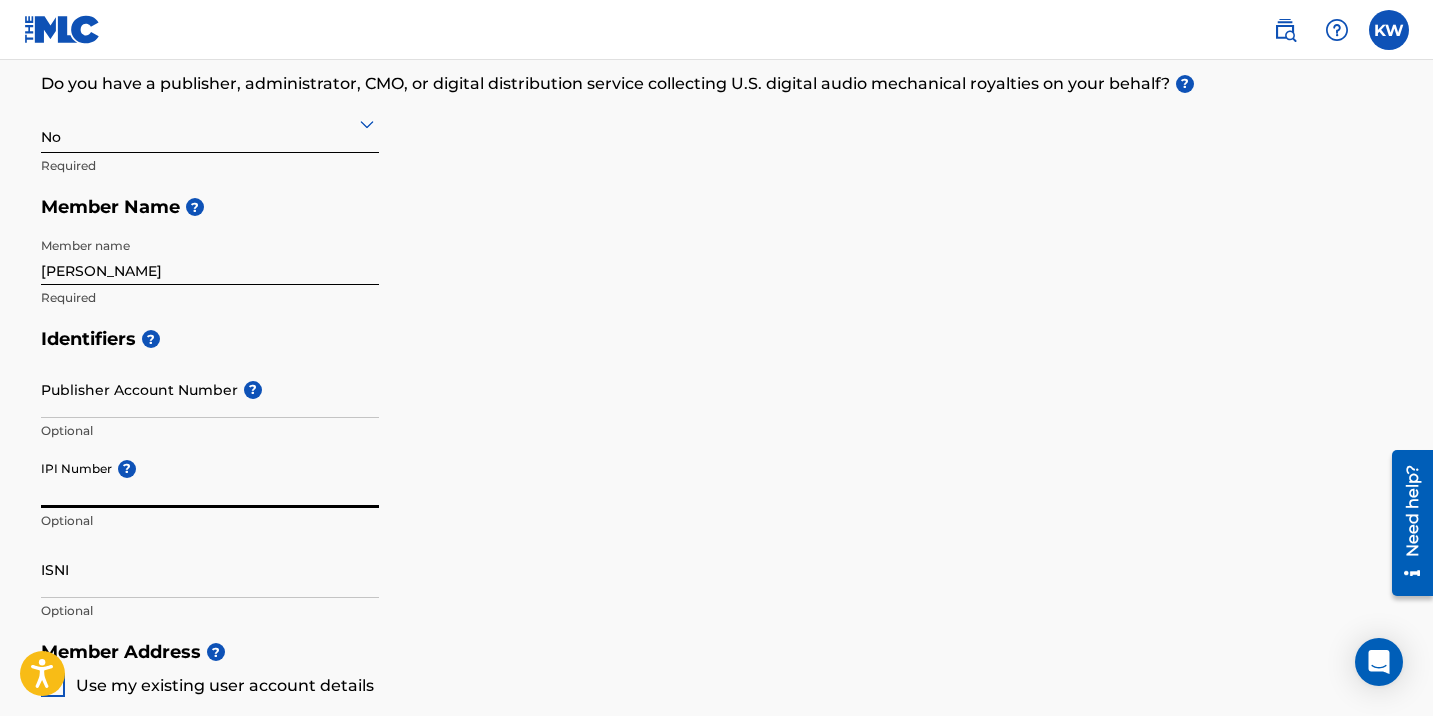paste on "01114848662" 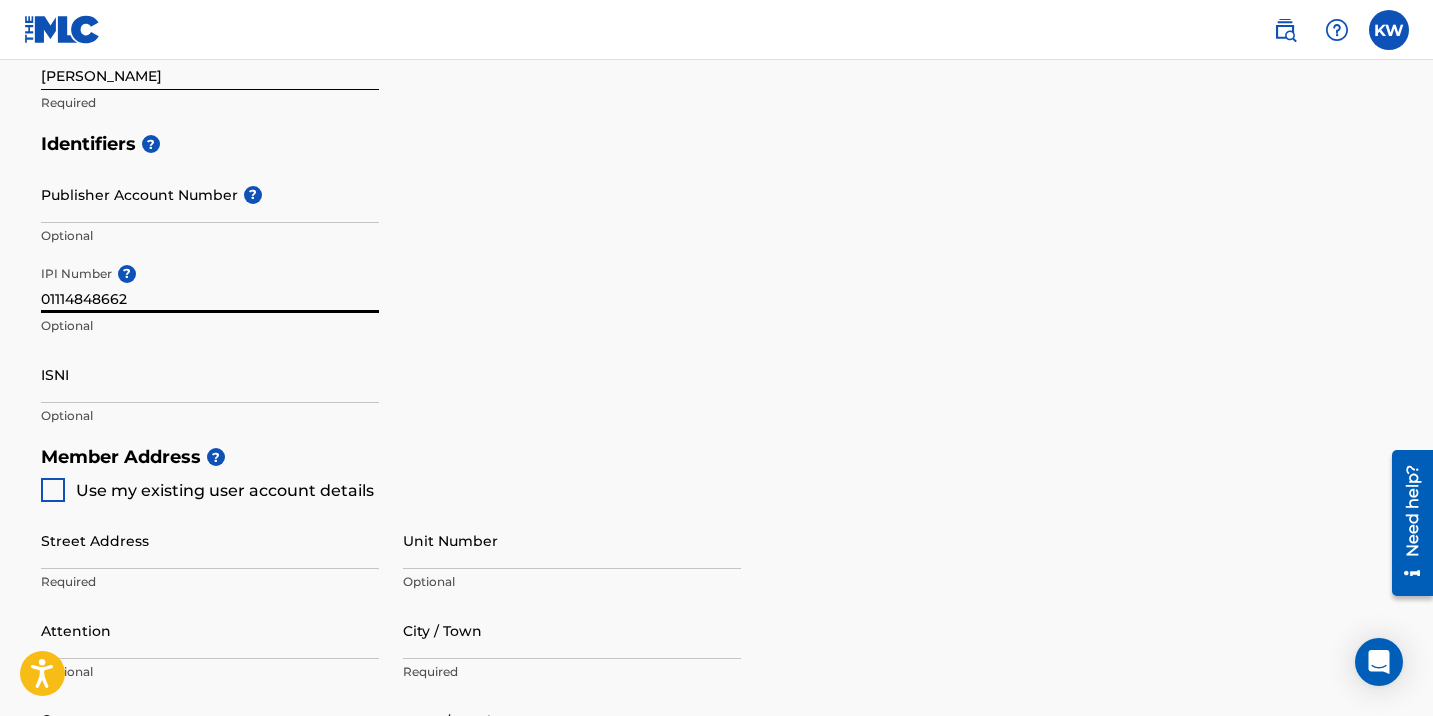 scroll, scrollTop: 541, scrollLeft: 0, axis: vertical 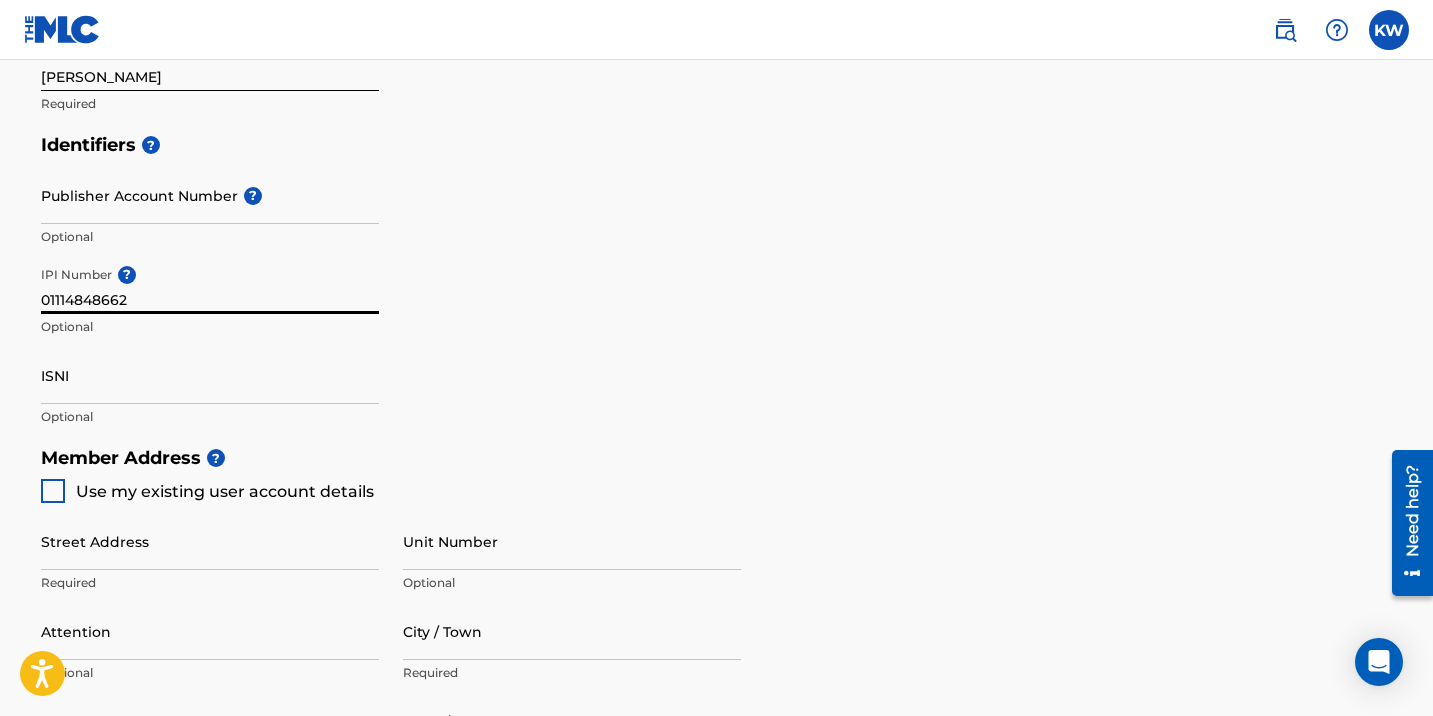 type on "01114848662" 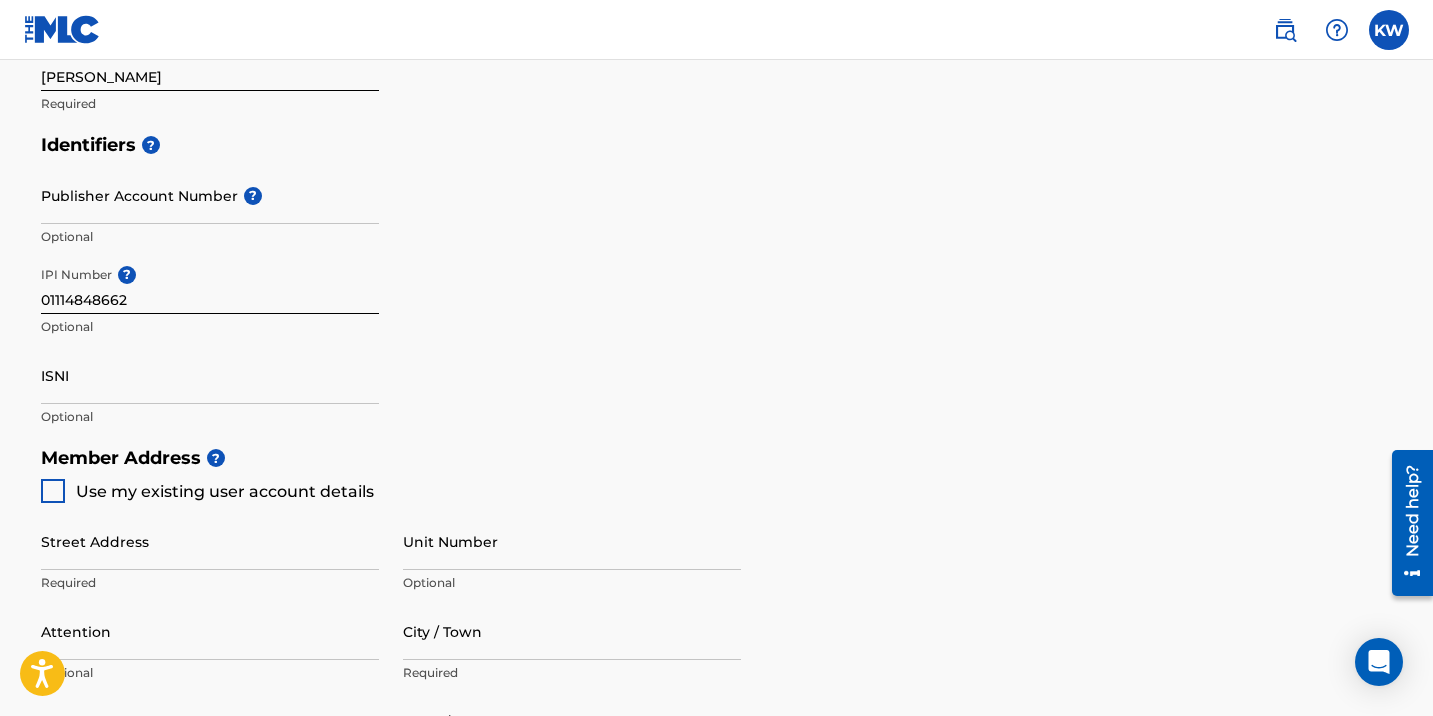 click at bounding box center (53, 491) 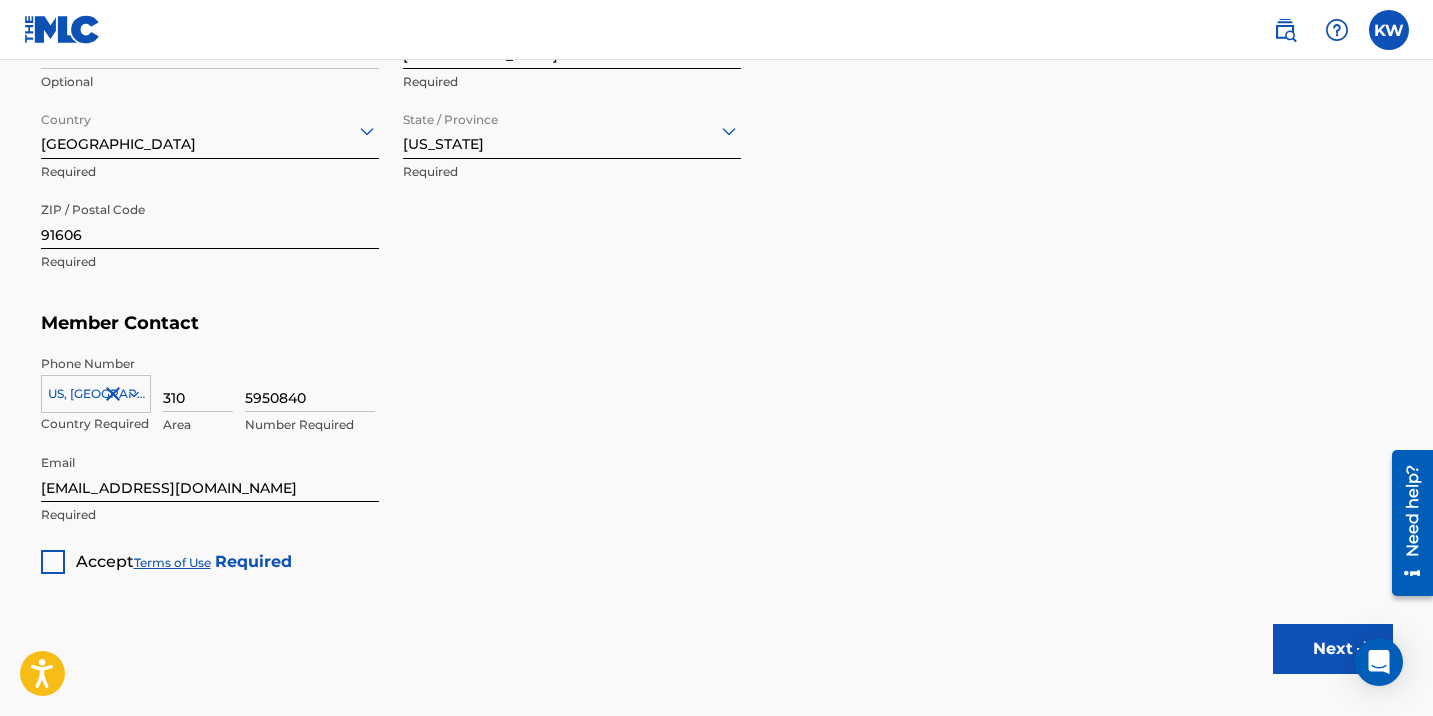 scroll, scrollTop: 1135, scrollLeft: 0, axis: vertical 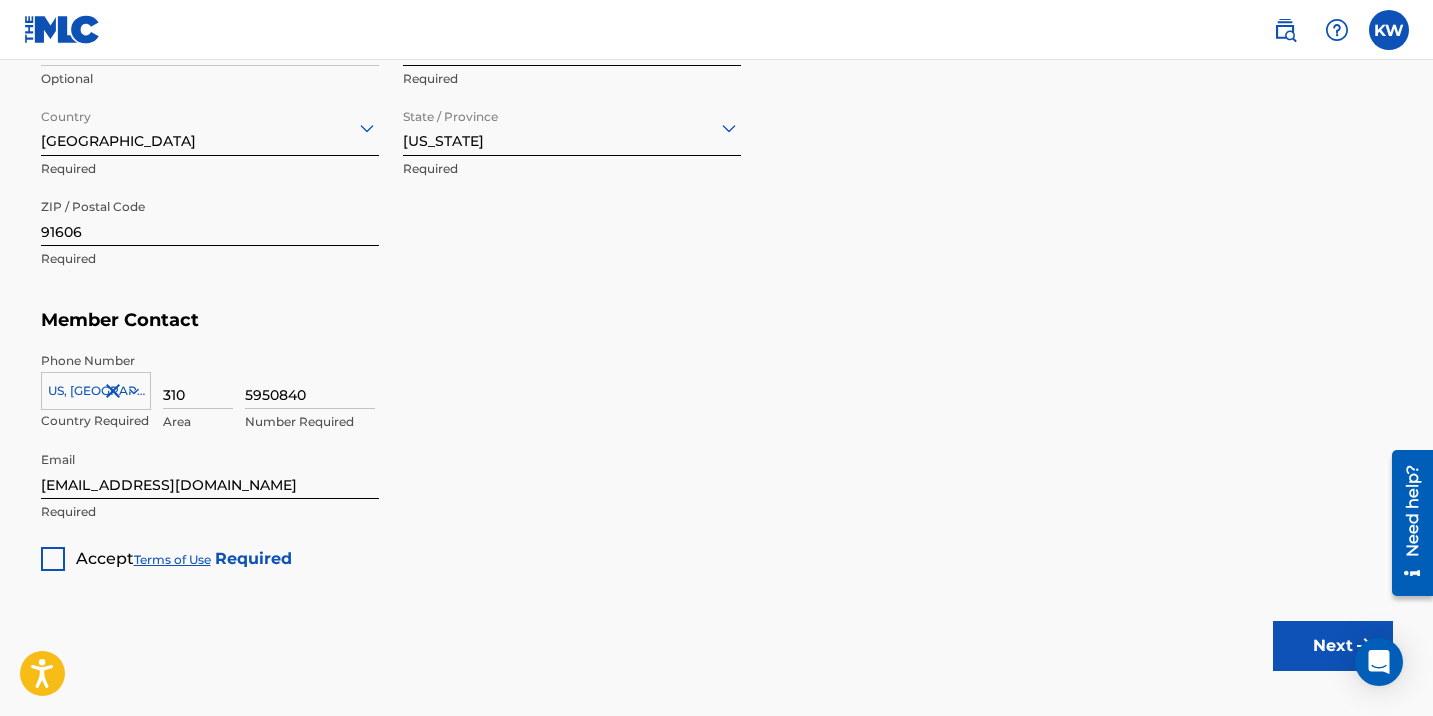 click at bounding box center [53, 559] 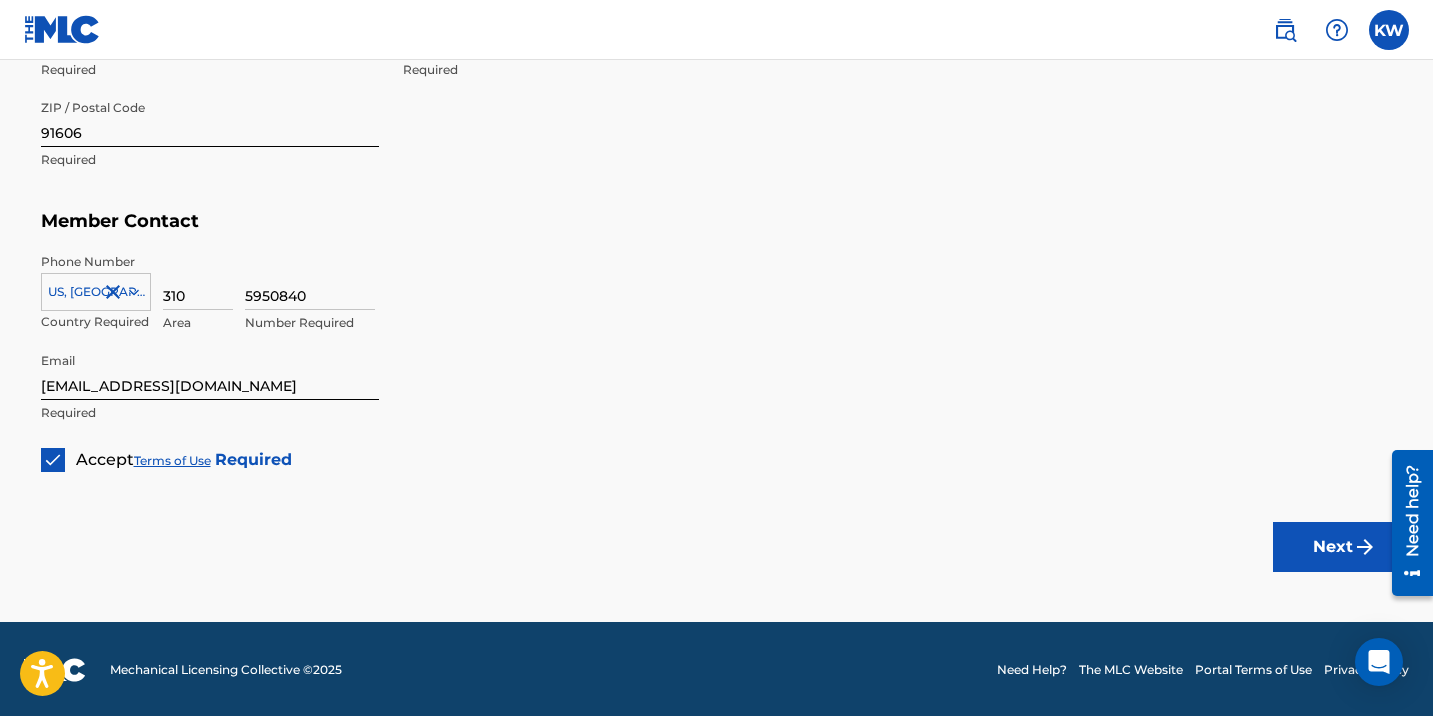scroll, scrollTop: 1233, scrollLeft: 0, axis: vertical 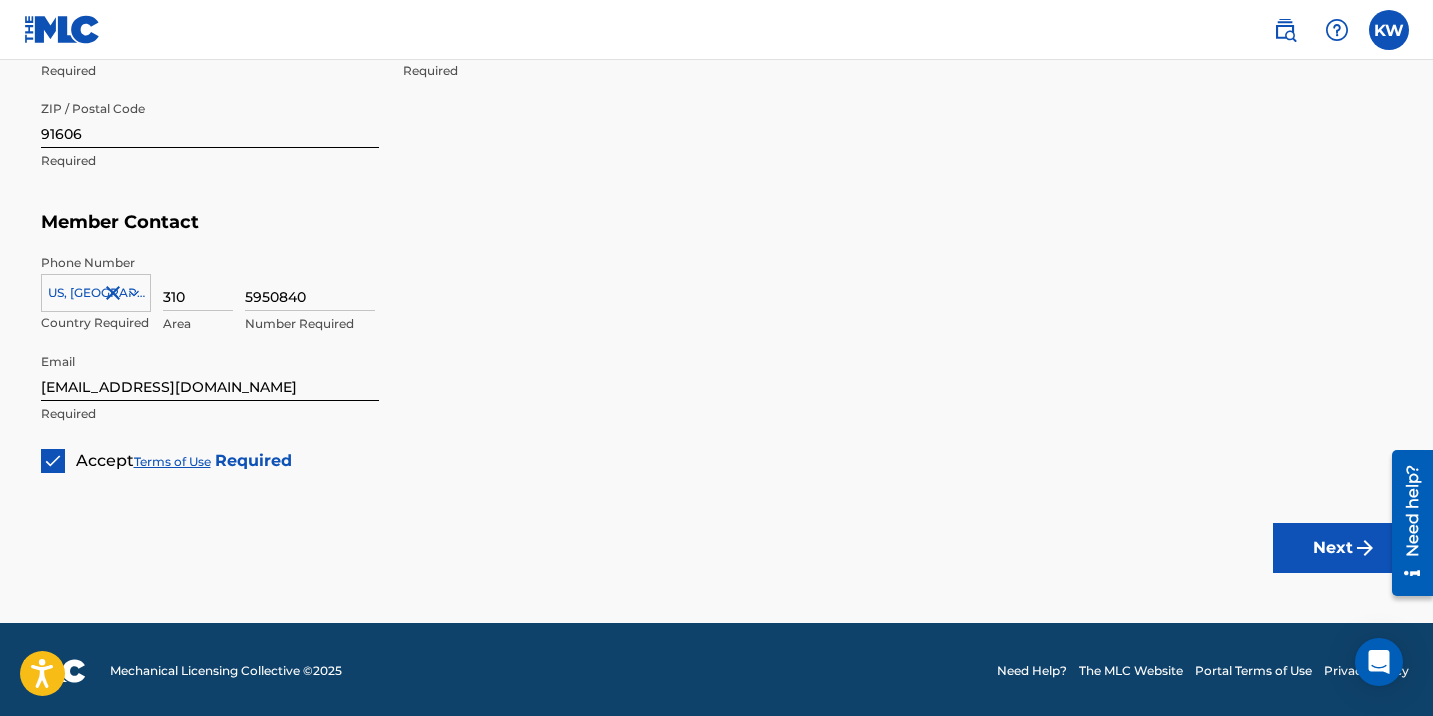 click on "Next" at bounding box center [1333, 548] 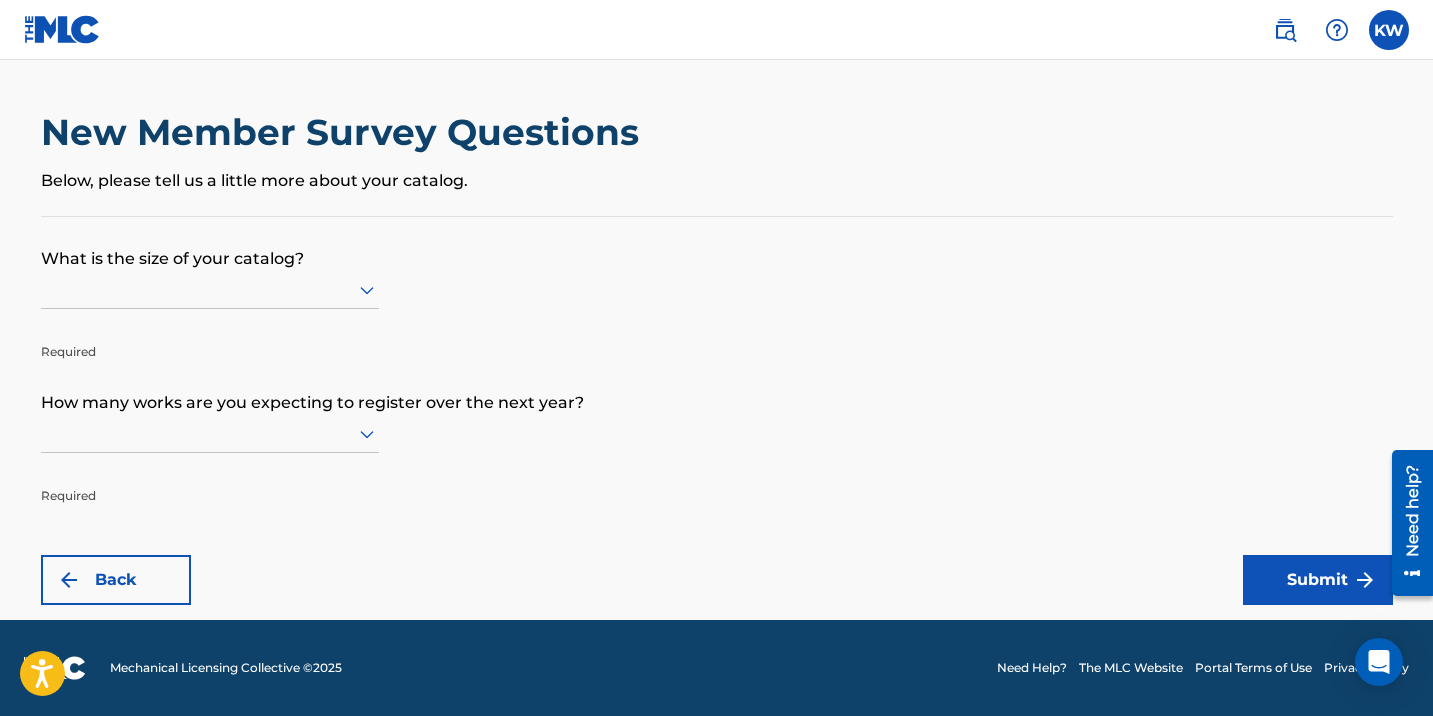 scroll, scrollTop: 0, scrollLeft: 0, axis: both 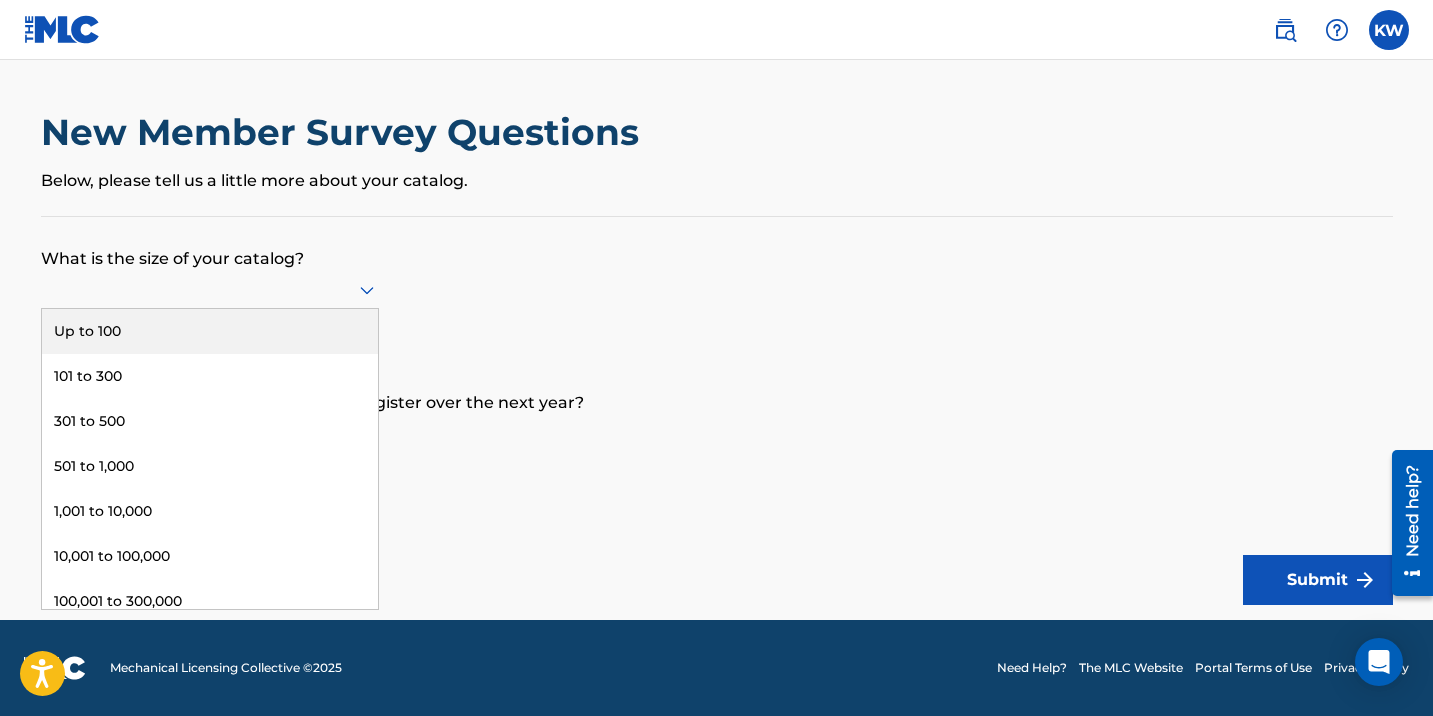 click 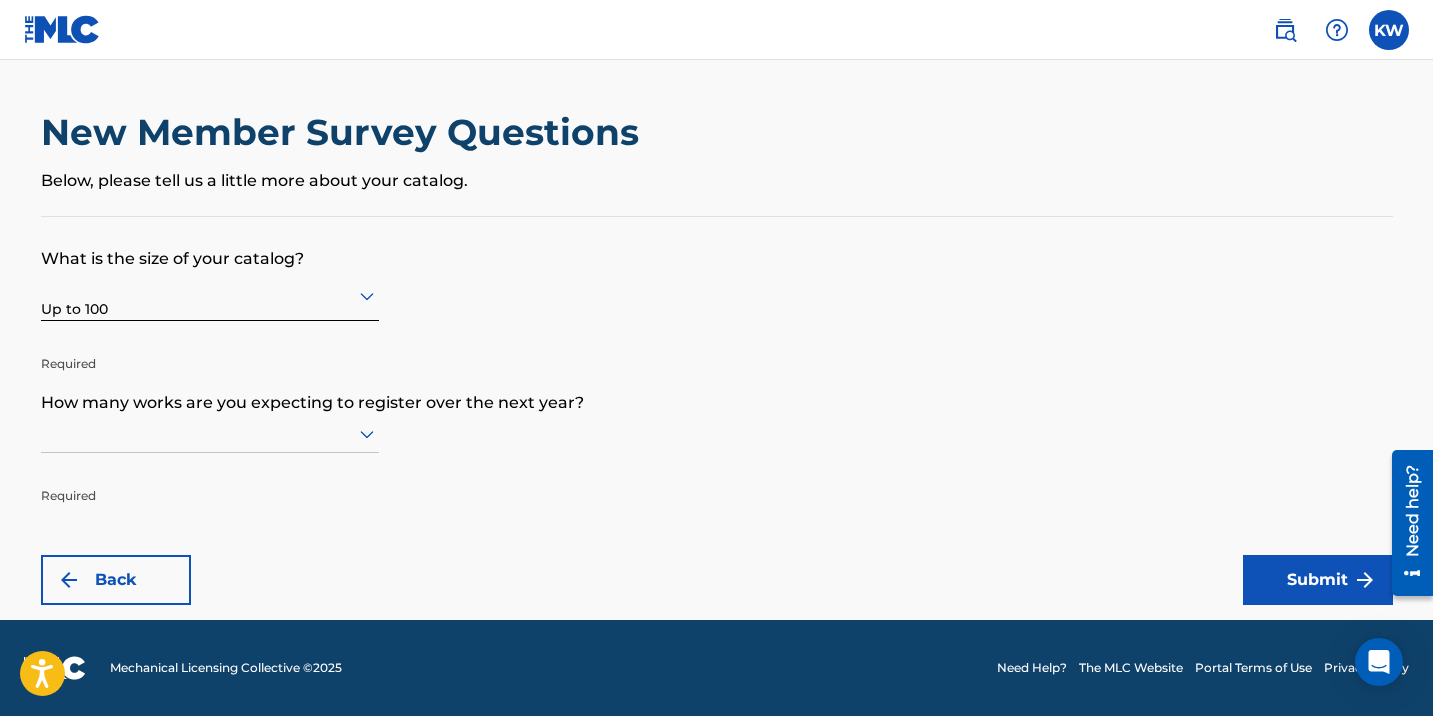 click 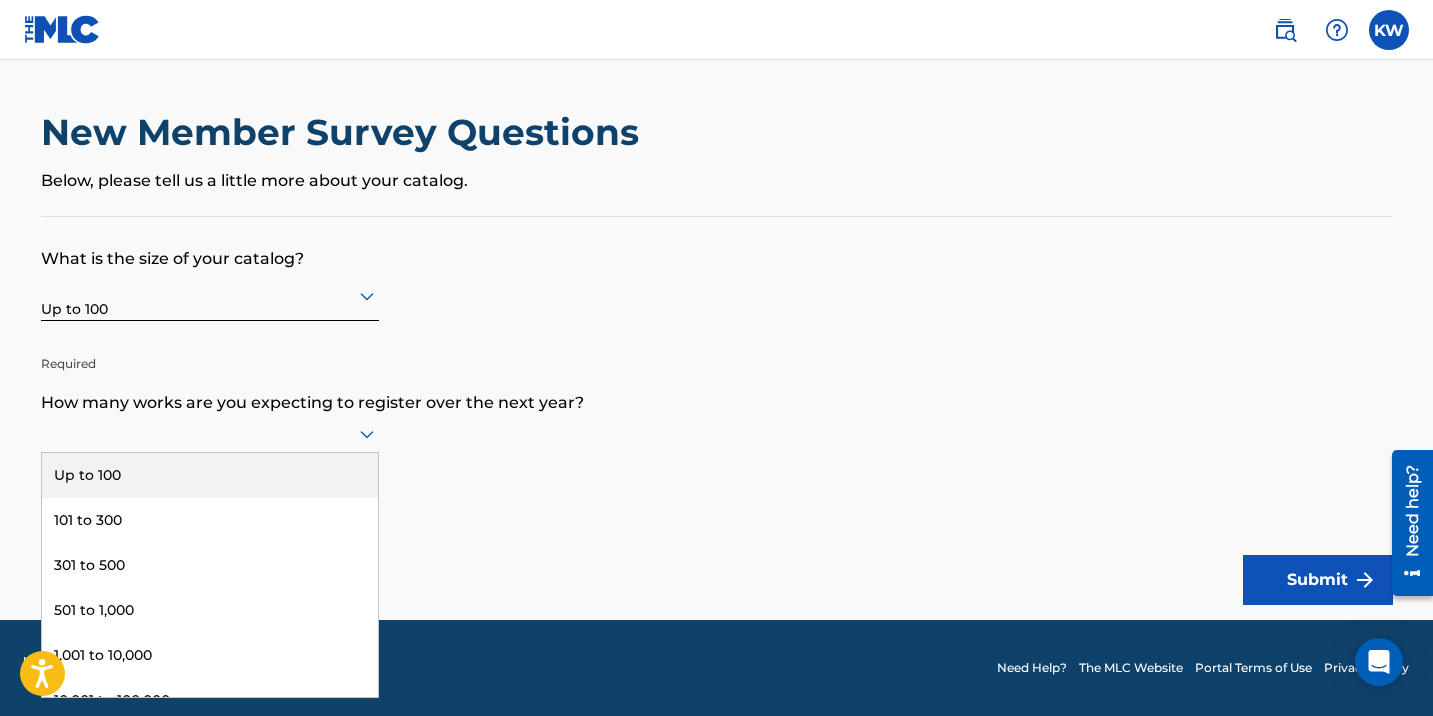 click on "Up to 100" at bounding box center [210, 475] 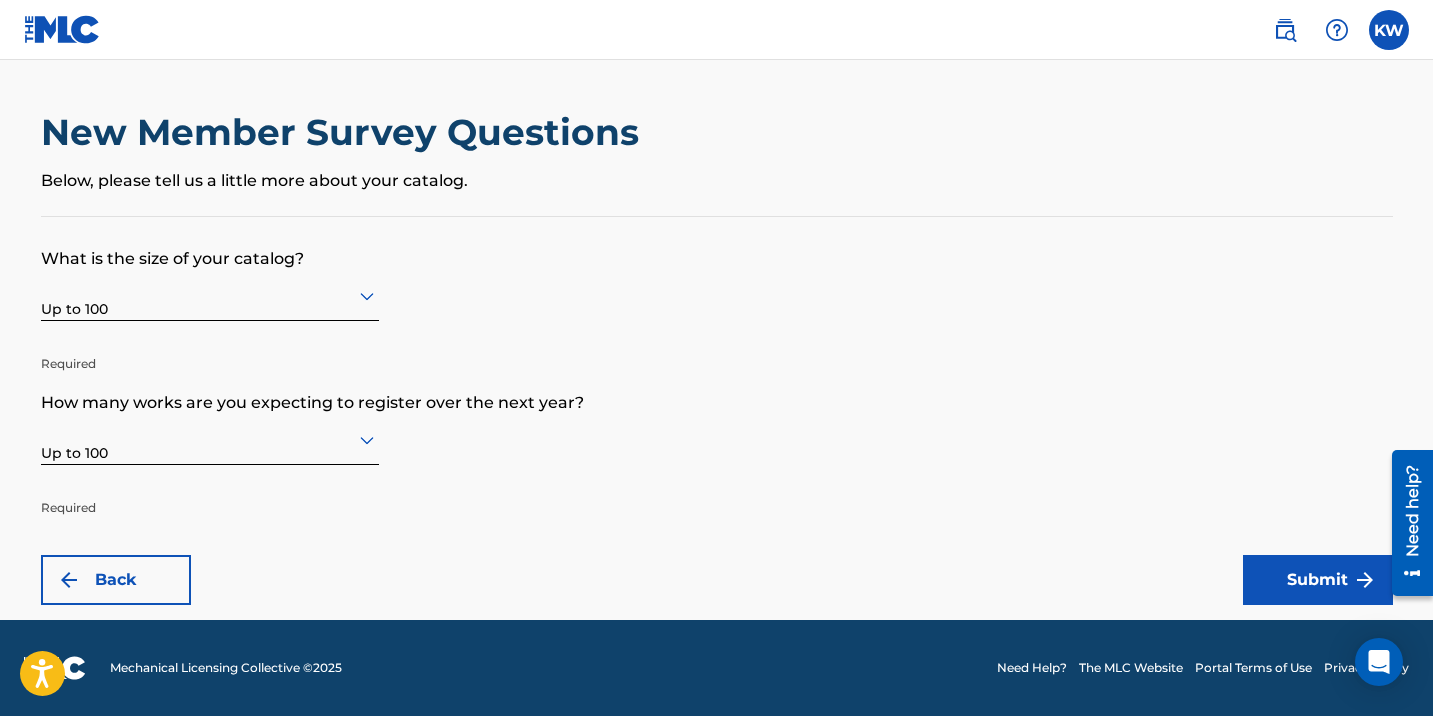 click on "Submit" at bounding box center [1318, 580] 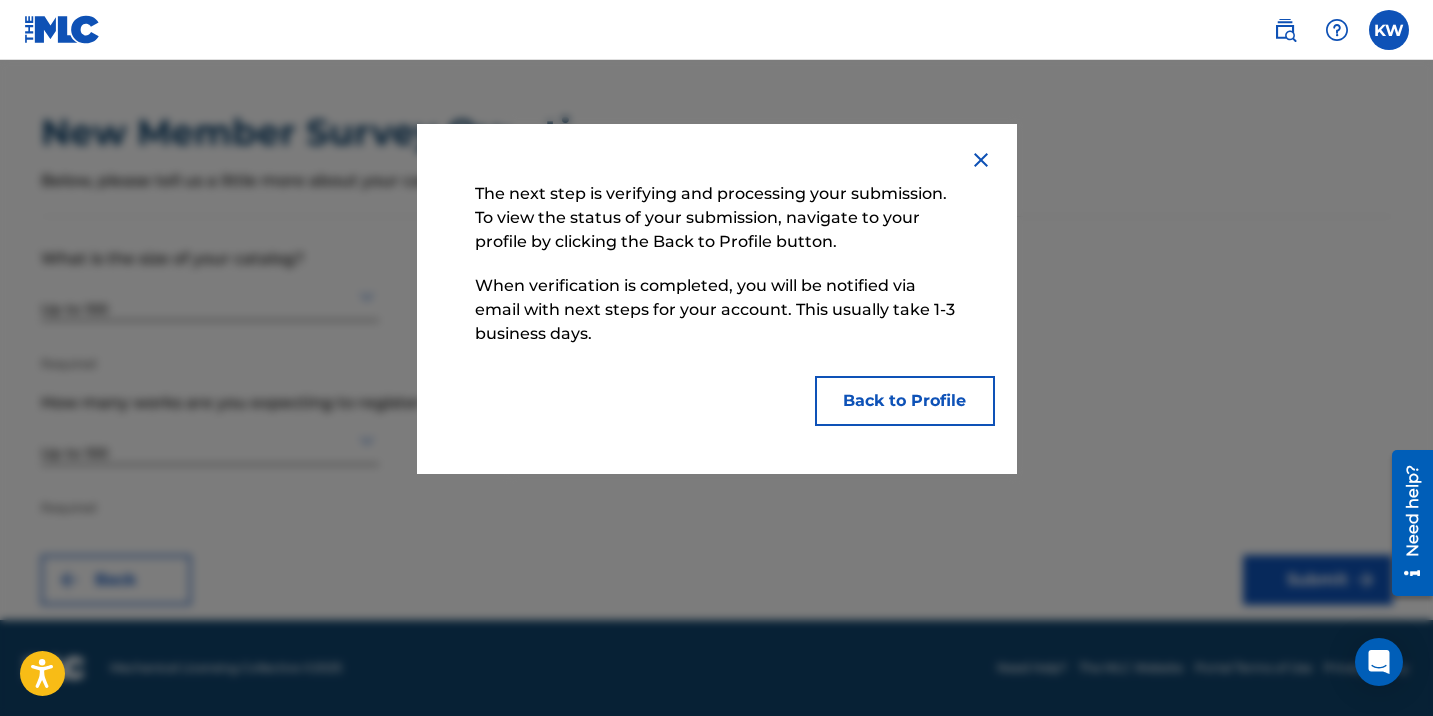 click on "Back to Profile" at bounding box center (905, 401) 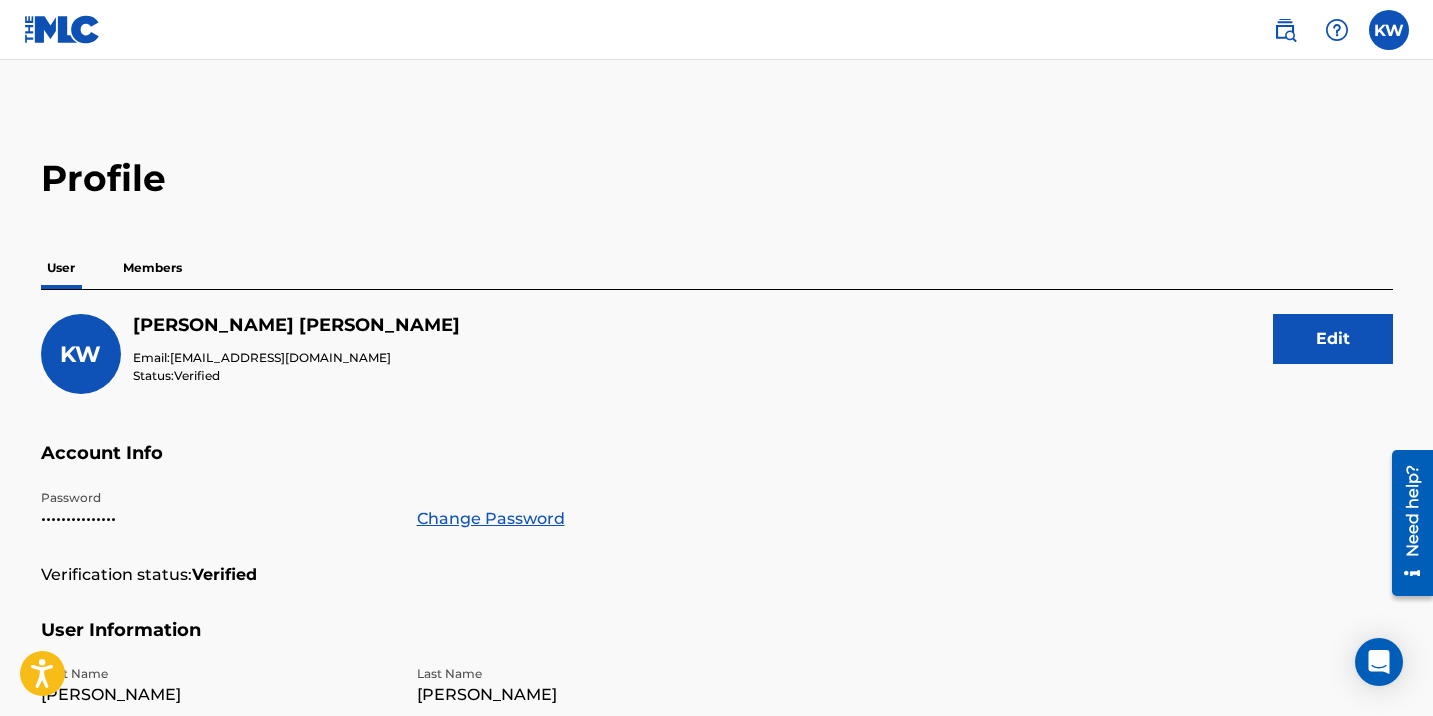 scroll, scrollTop: 0, scrollLeft: 0, axis: both 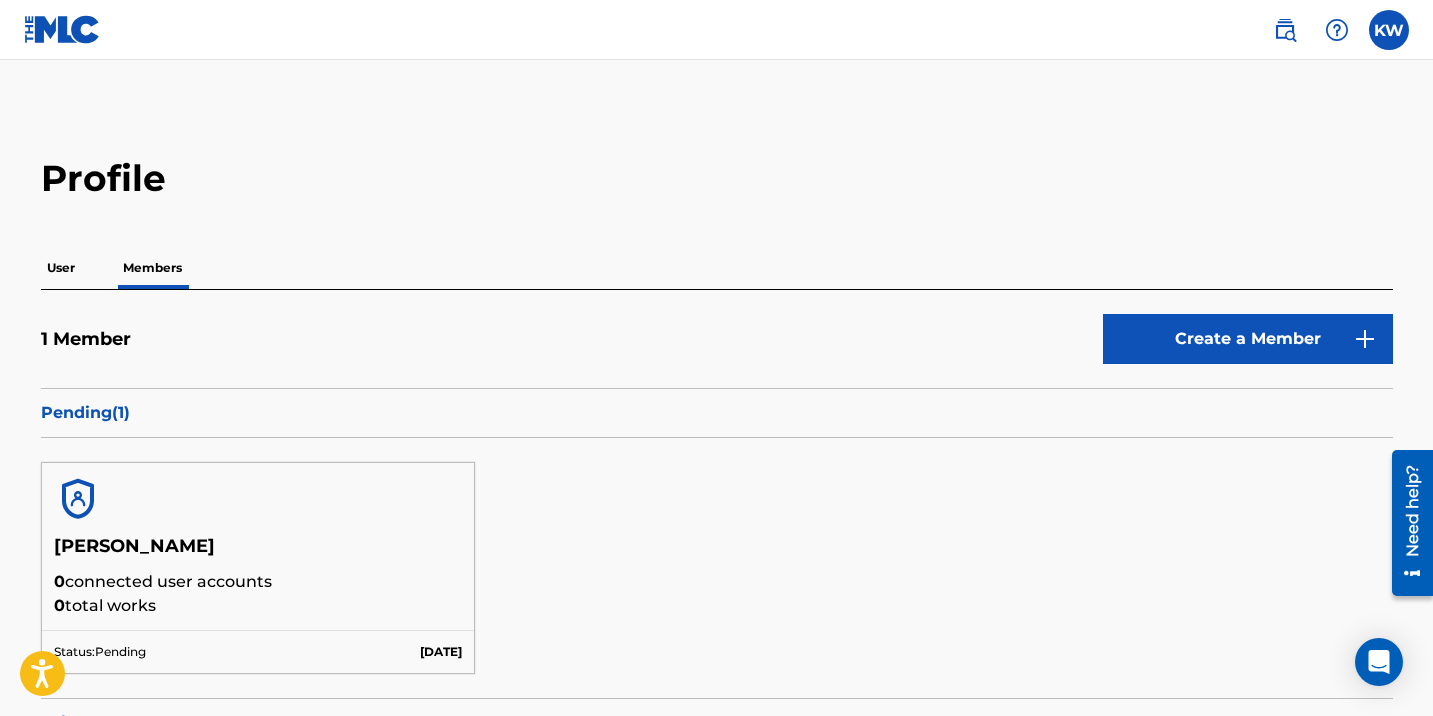 click on "User" at bounding box center (61, 268) 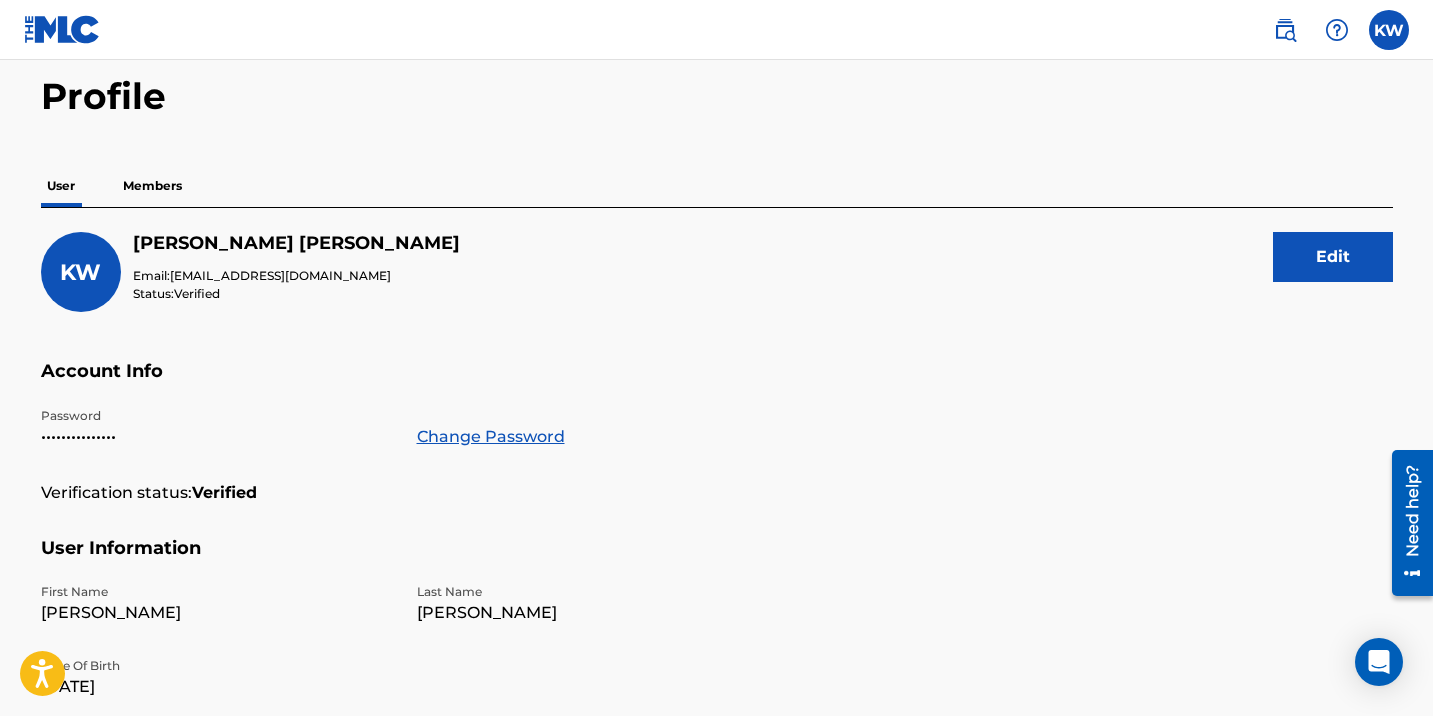 scroll, scrollTop: 78, scrollLeft: 0, axis: vertical 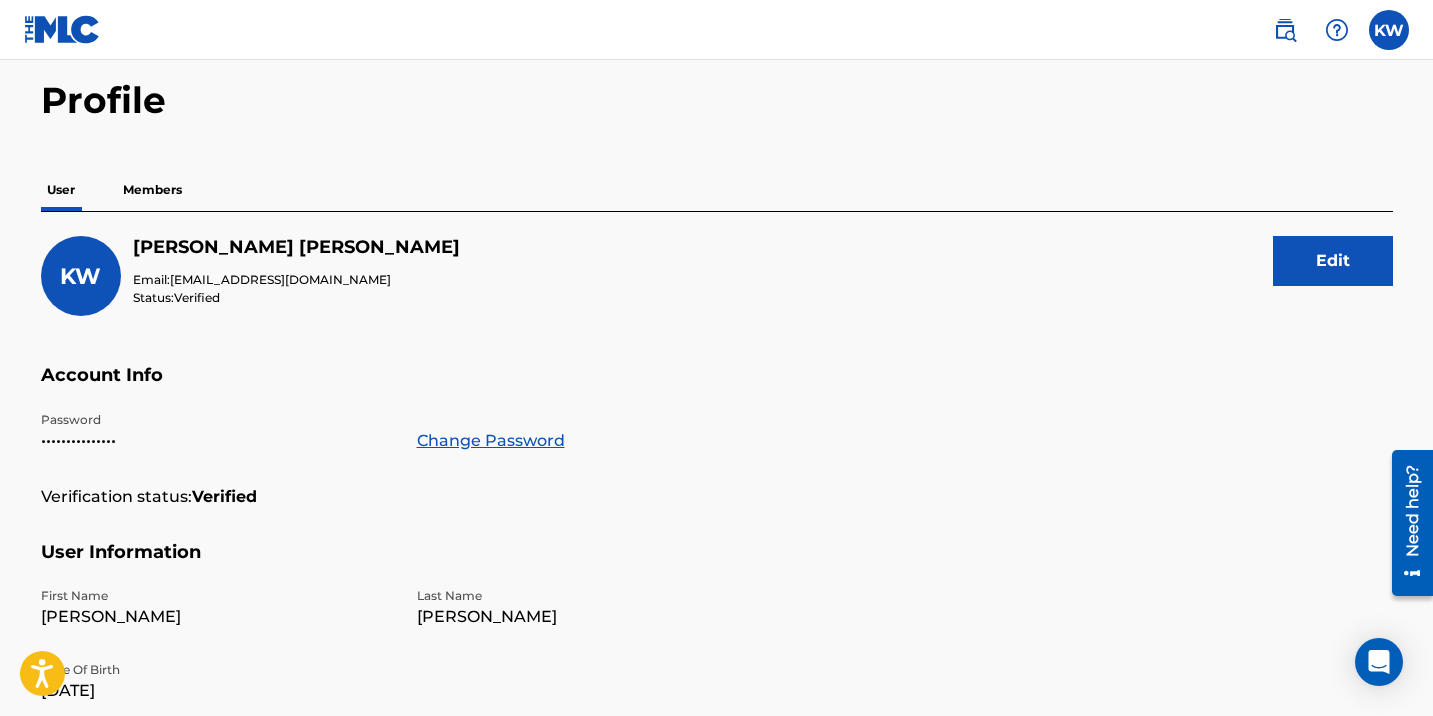 click on "Members" at bounding box center [152, 190] 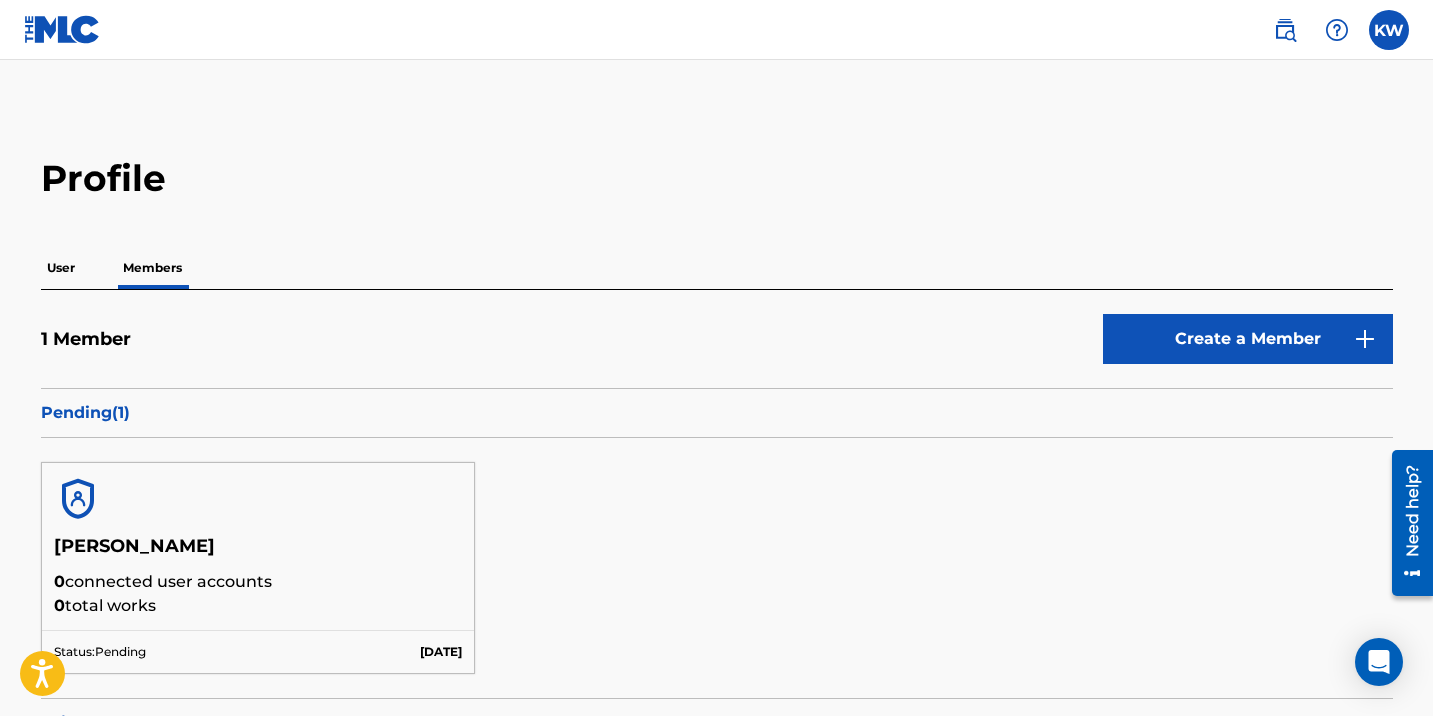 scroll, scrollTop: 0, scrollLeft: 0, axis: both 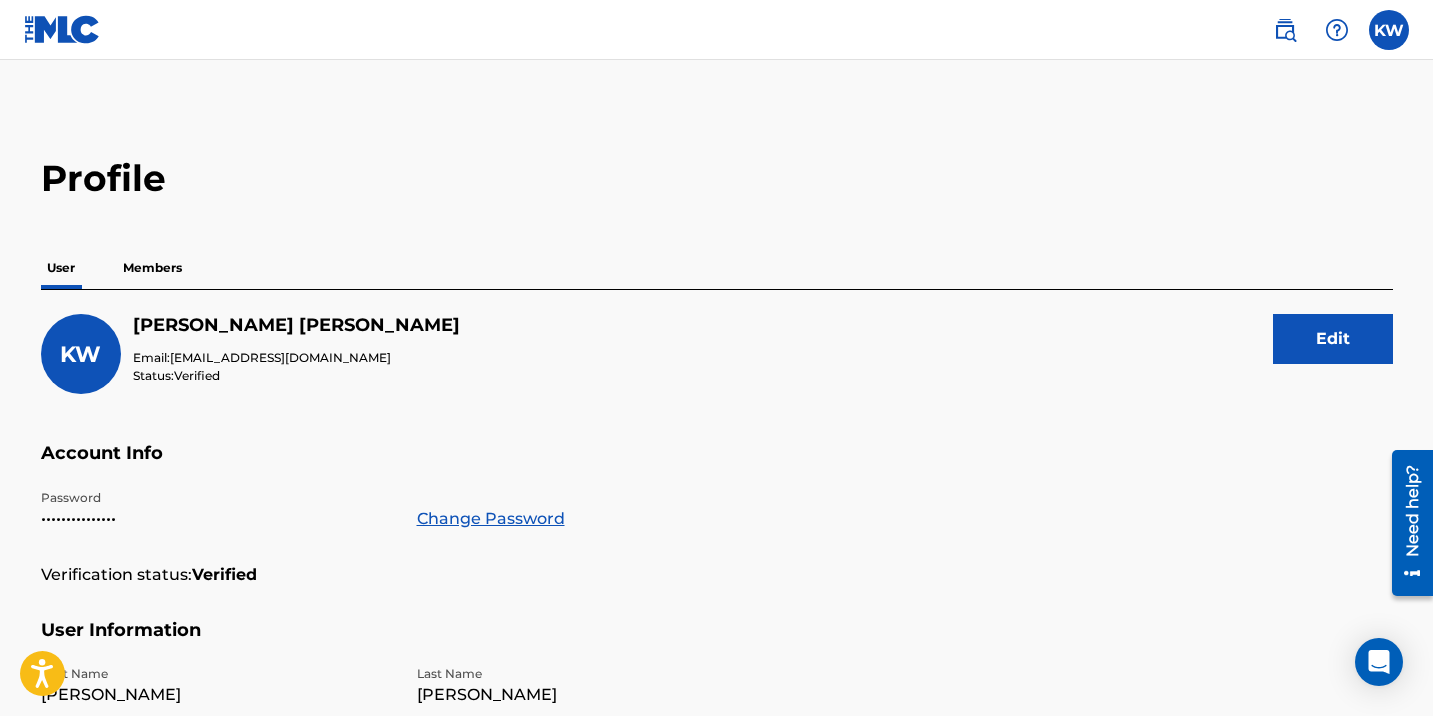 click on "Members" at bounding box center [152, 268] 